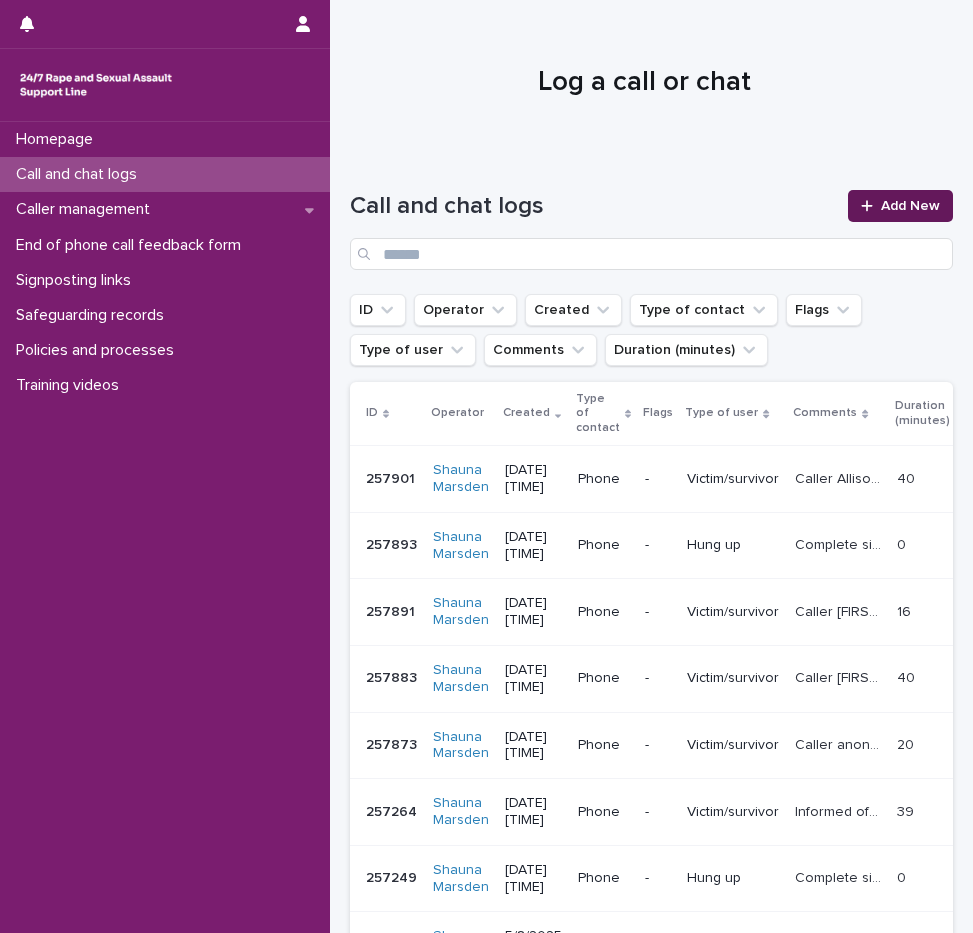 scroll, scrollTop: 0, scrollLeft: 0, axis: both 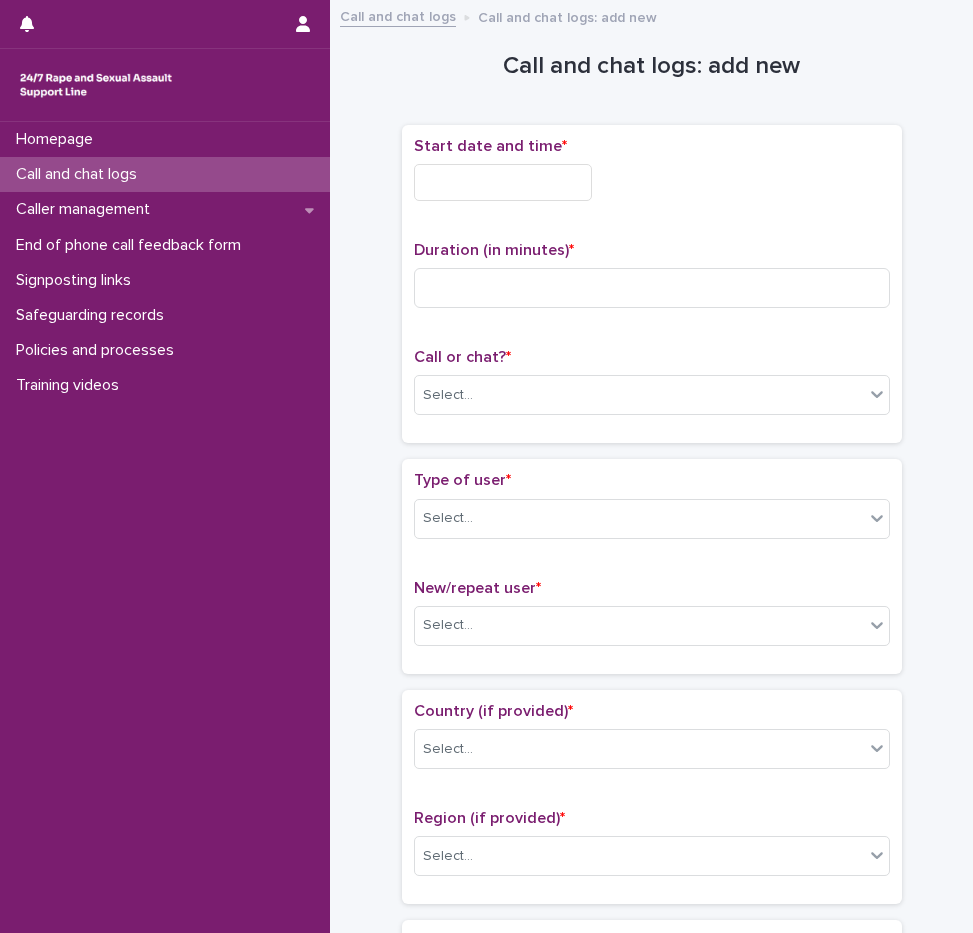 click at bounding box center (503, 182) 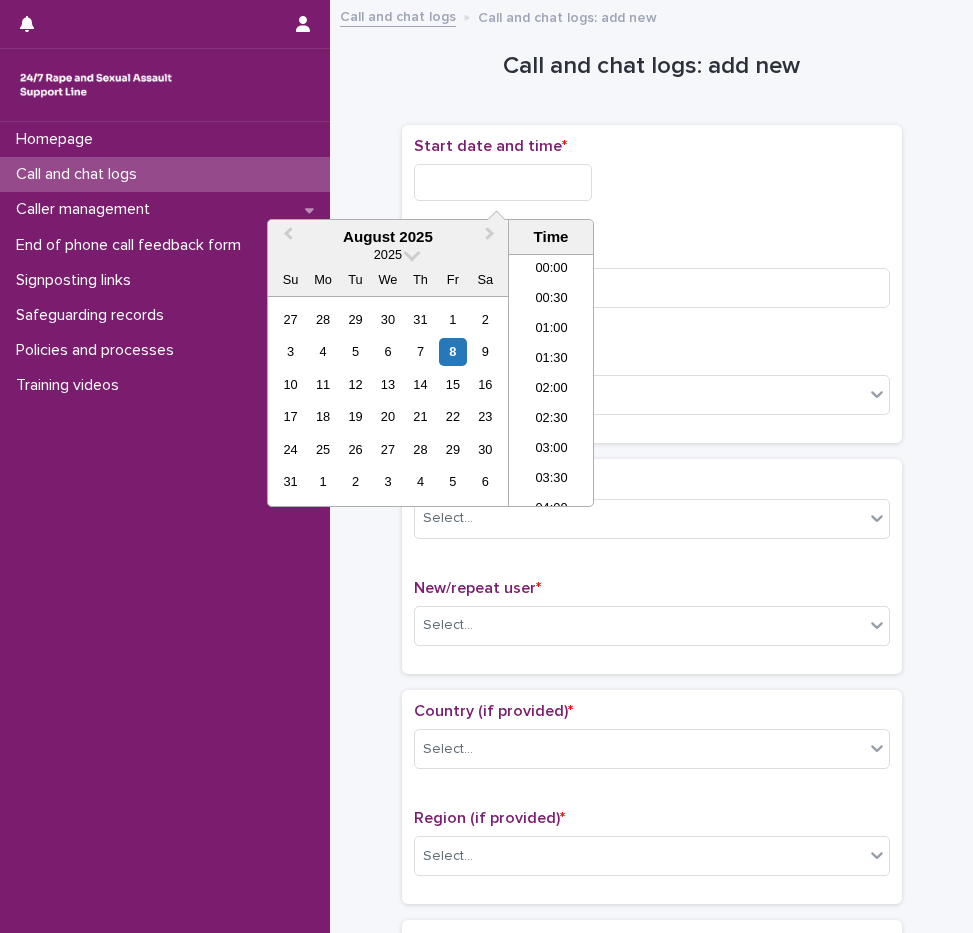 scroll, scrollTop: 1189, scrollLeft: 0, axis: vertical 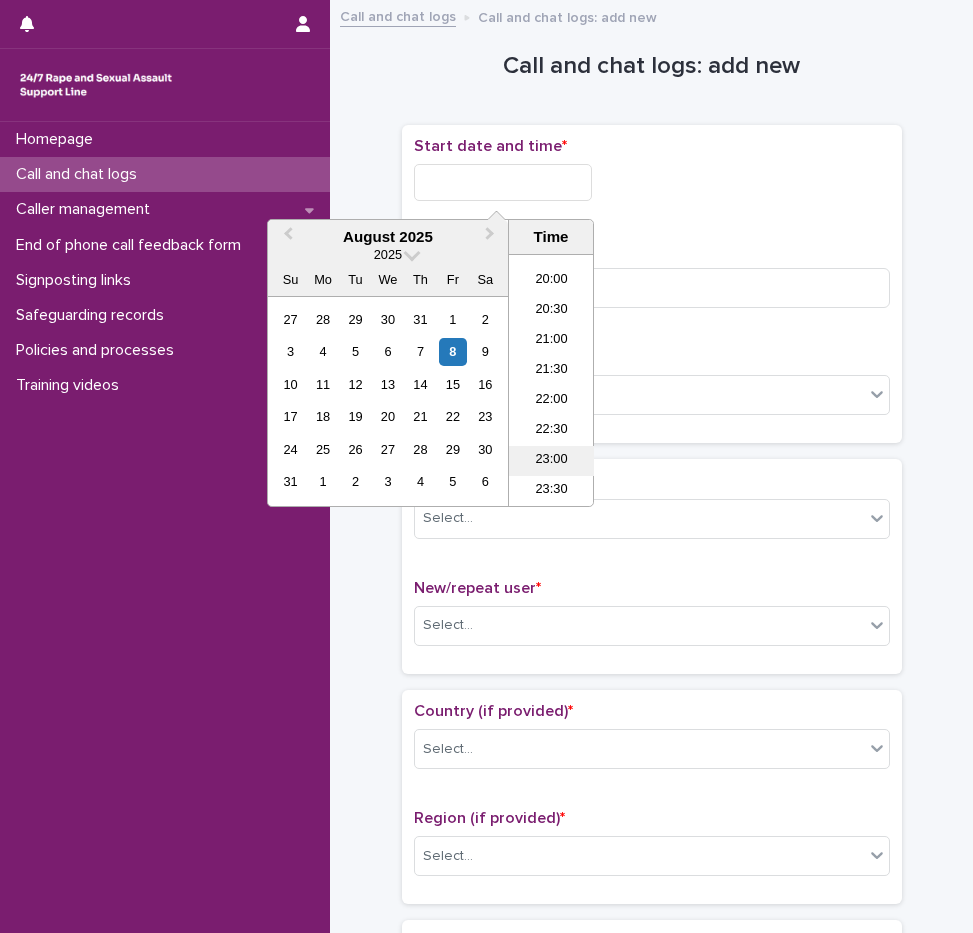 click on "23:00" at bounding box center [551, 461] 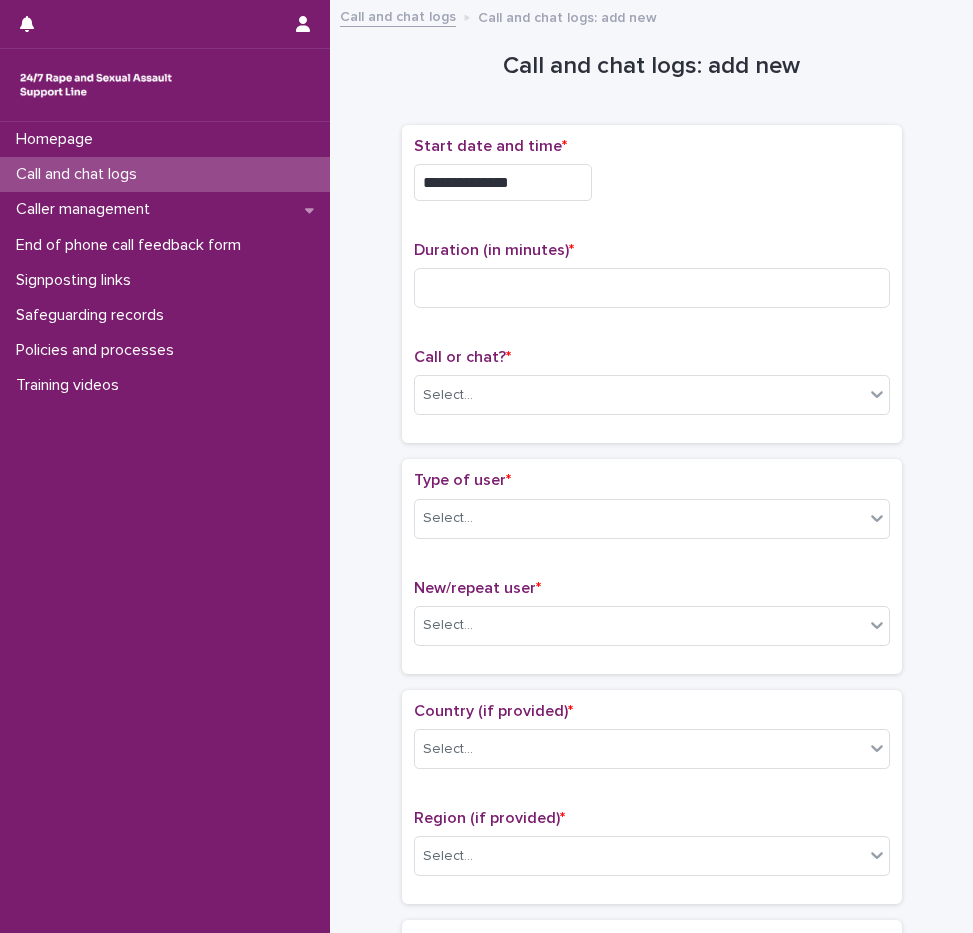 click on "**********" at bounding box center [503, 182] 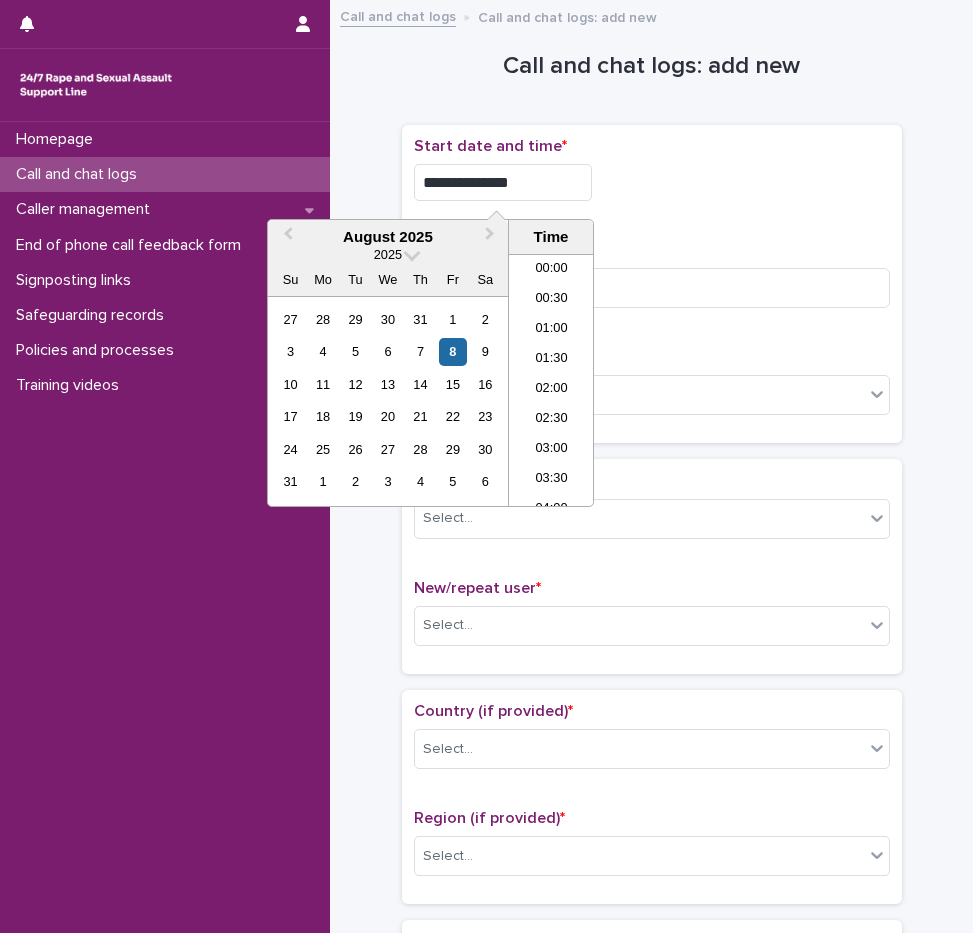 scroll, scrollTop: 1189, scrollLeft: 0, axis: vertical 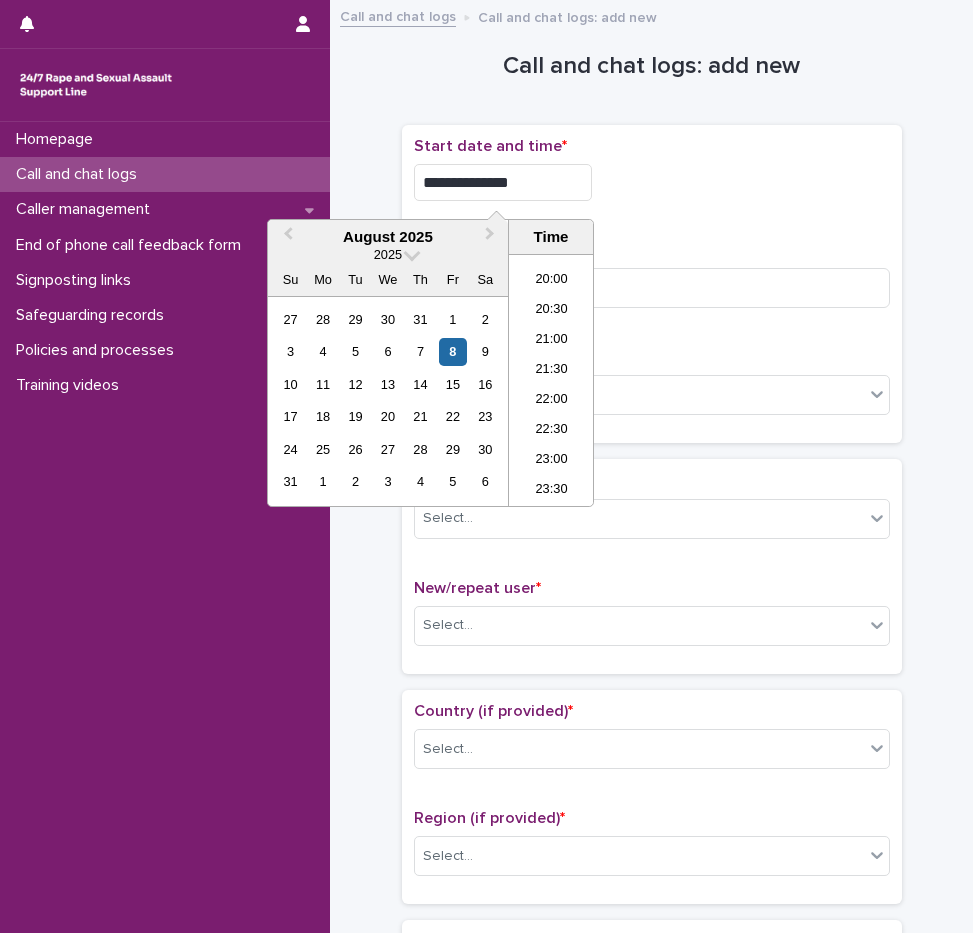 type on "**********" 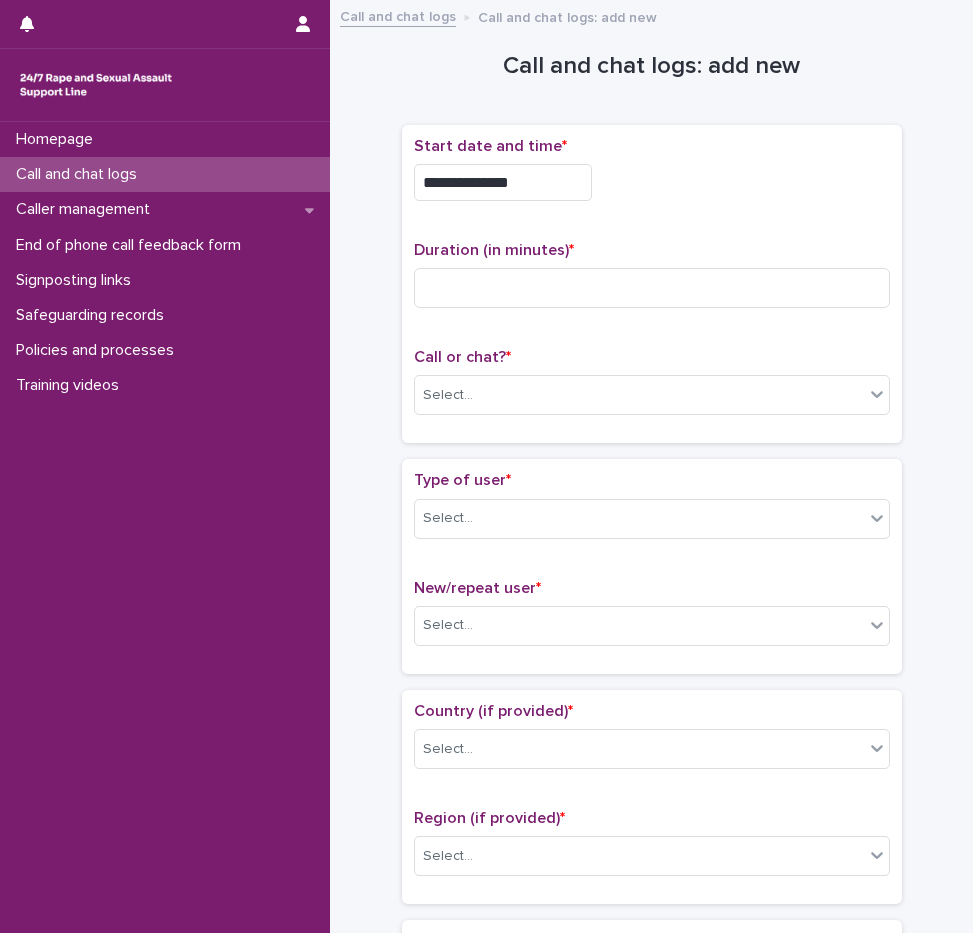 scroll, scrollTop: 105, scrollLeft: 0, axis: vertical 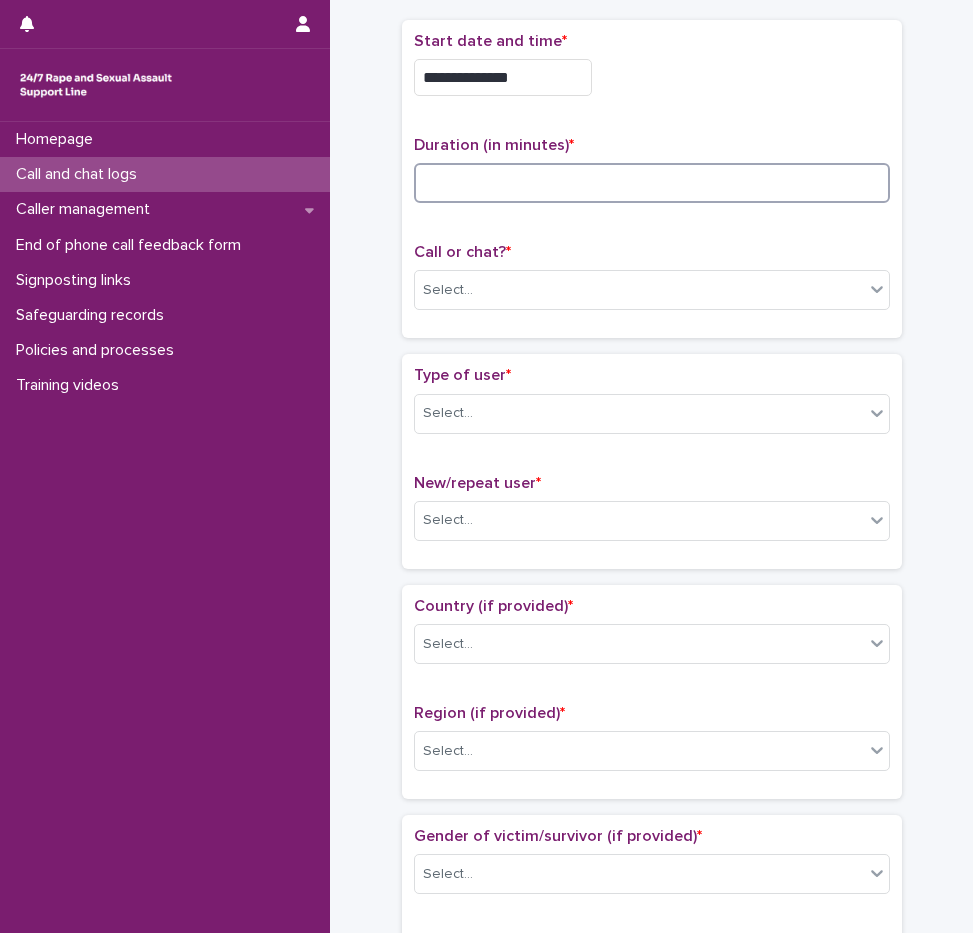 click at bounding box center (652, 183) 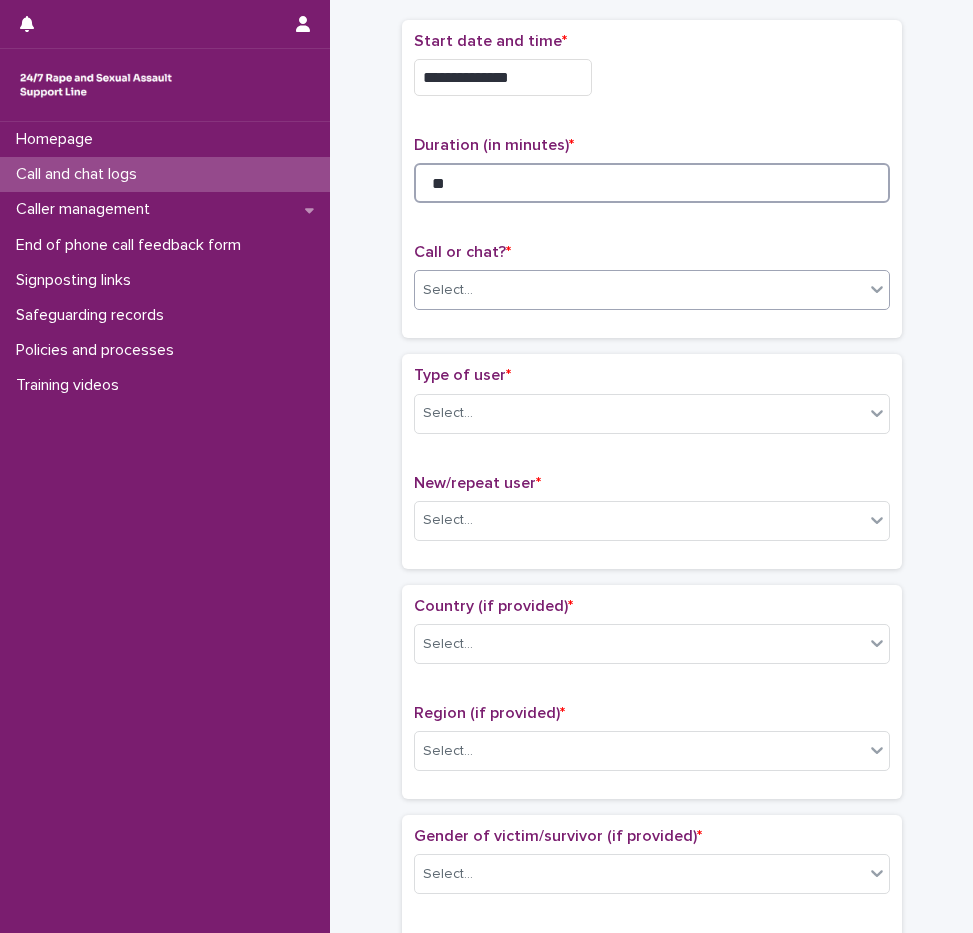 type on "**" 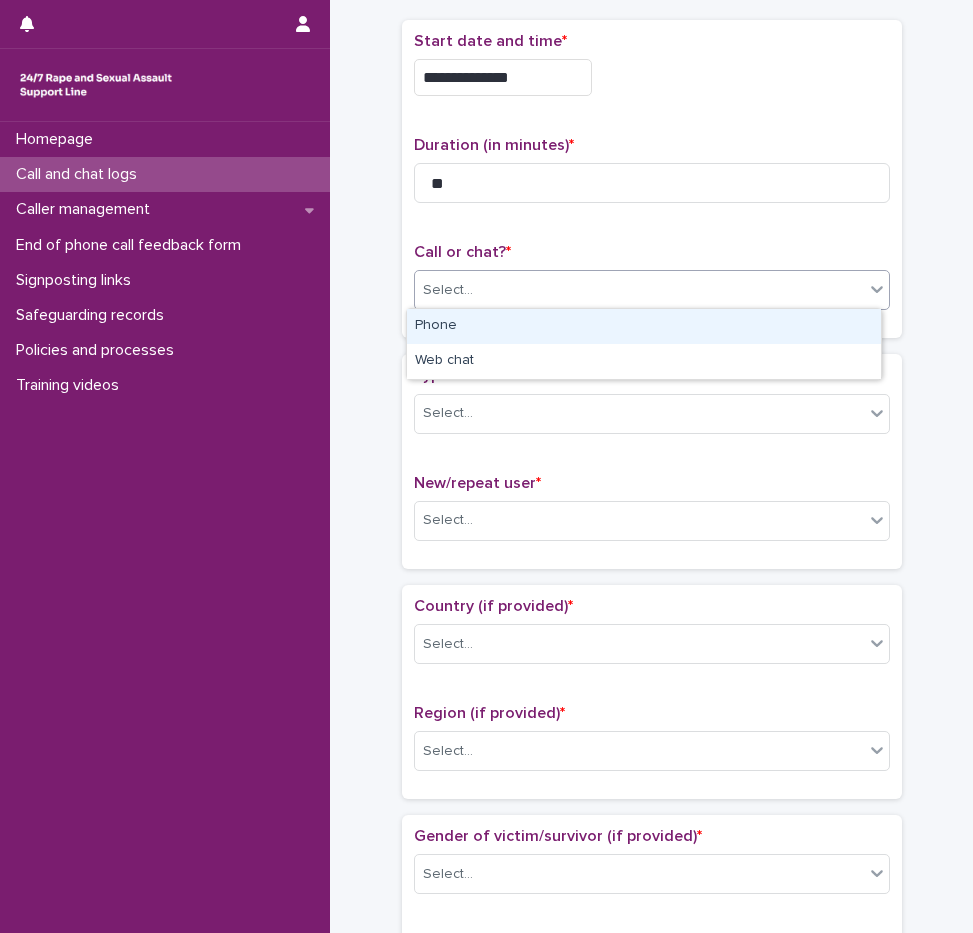 click on "Select..." at bounding box center [448, 290] 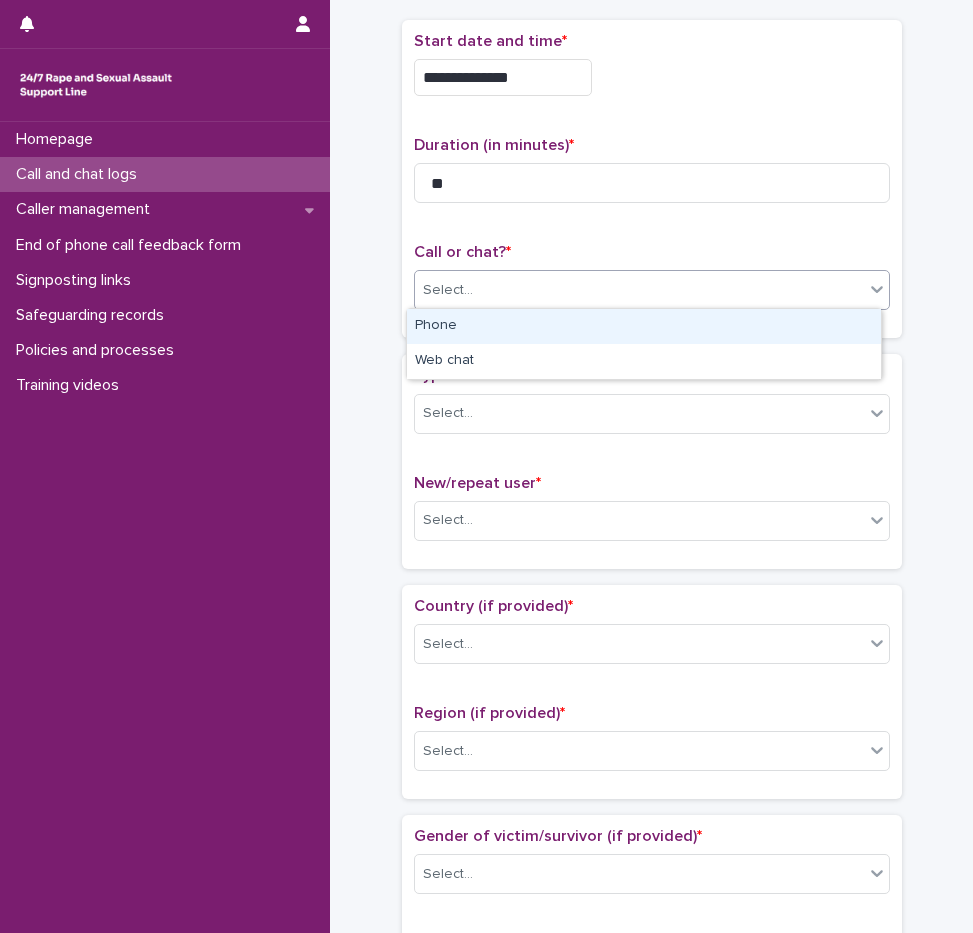 click on "Phone" at bounding box center (644, 326) 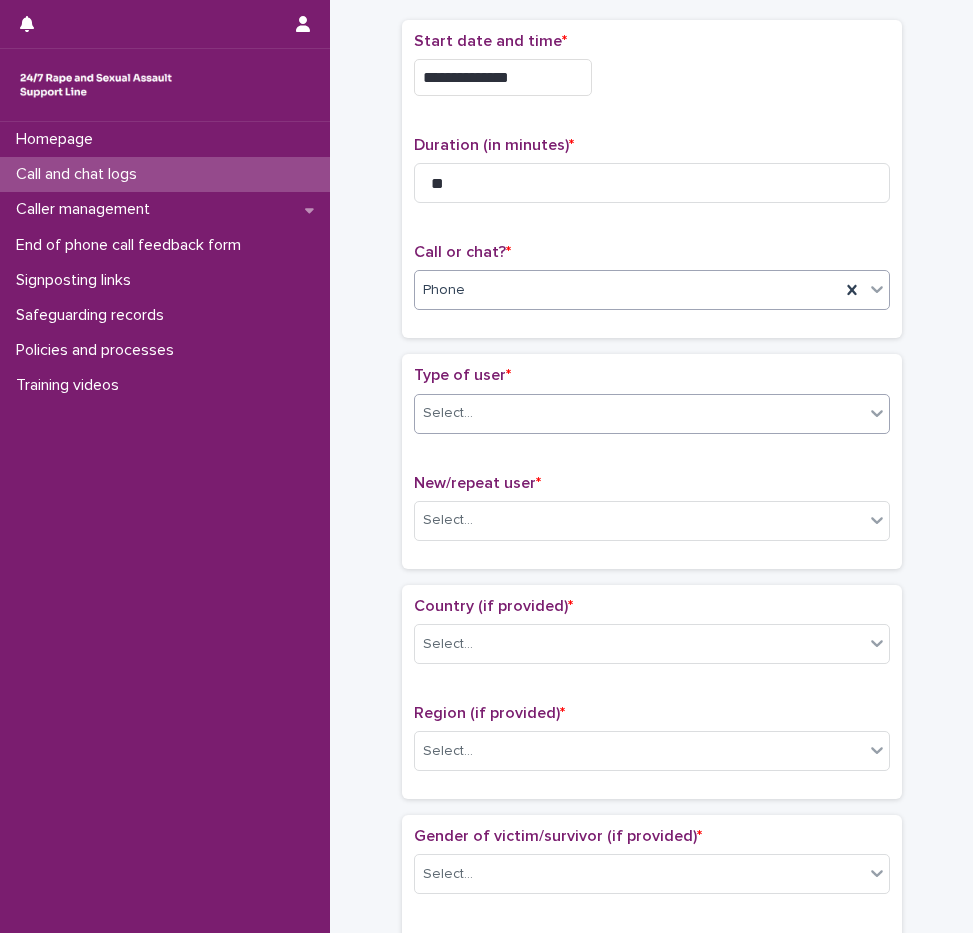 click on "Select..." at bounding box center [639, 413] 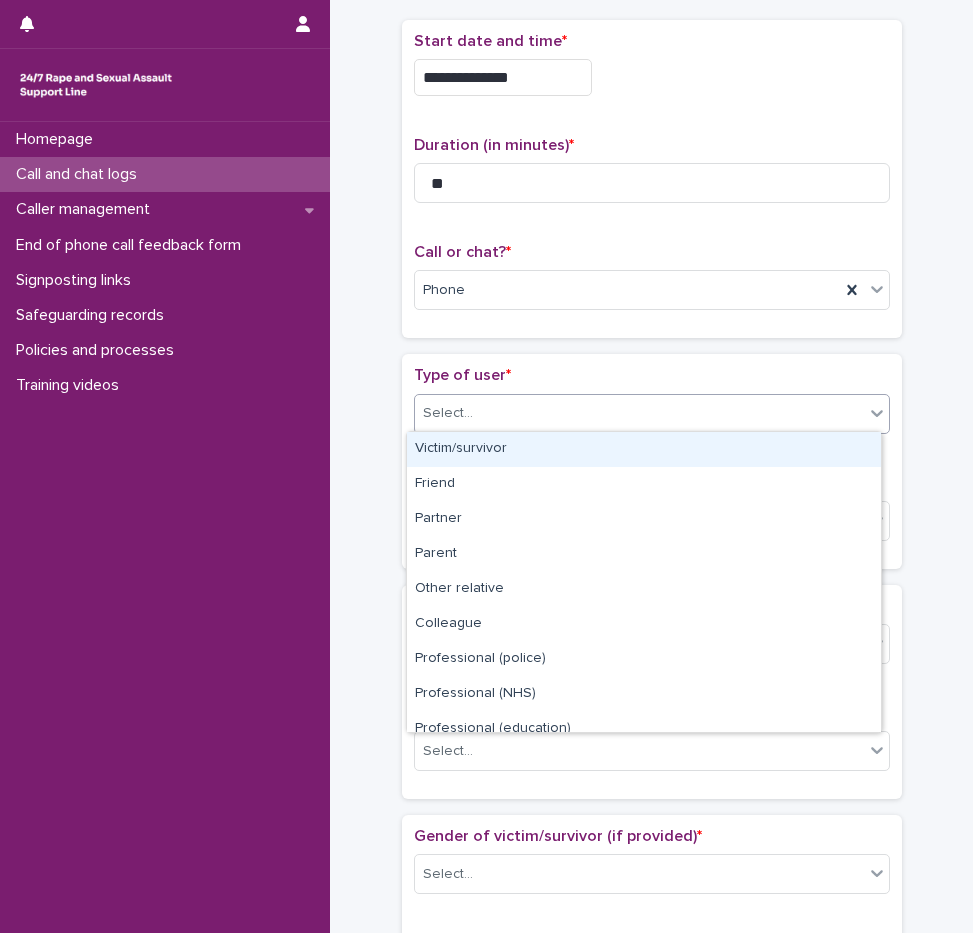 click on "Victim/survivor" at bounding box center (644, 449) 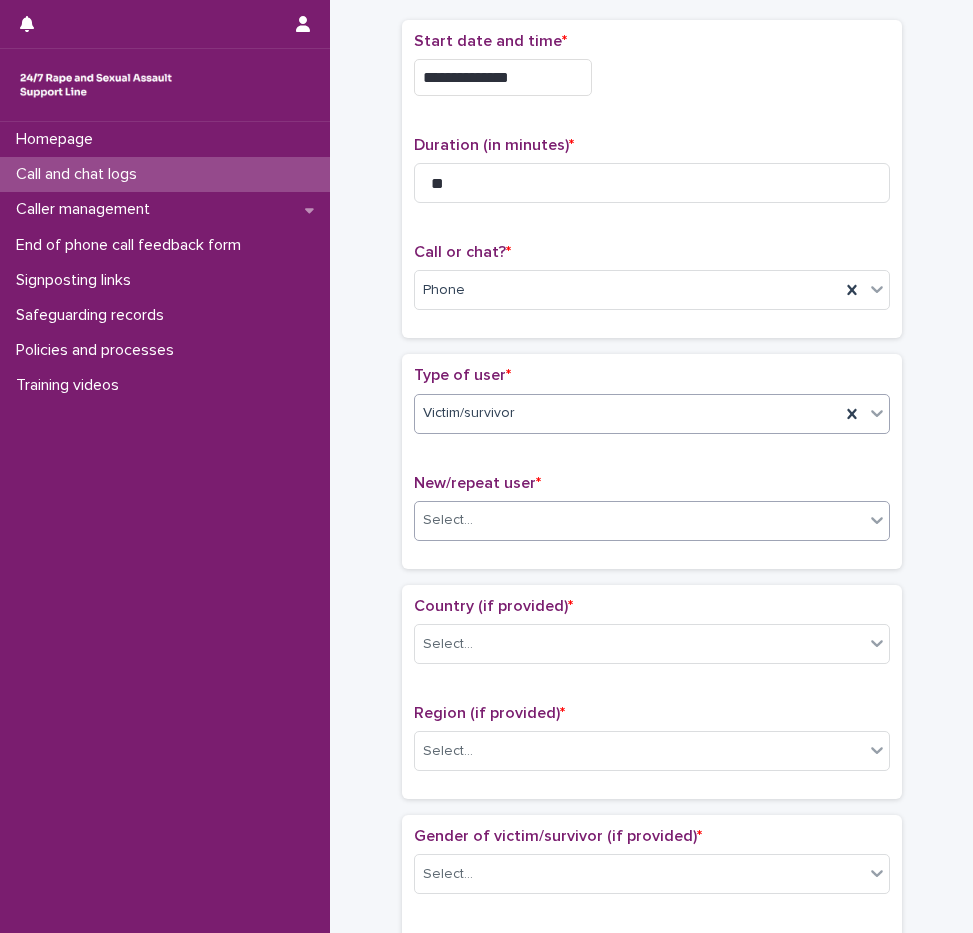 click on "Select..." at bounding box center [639, 520] 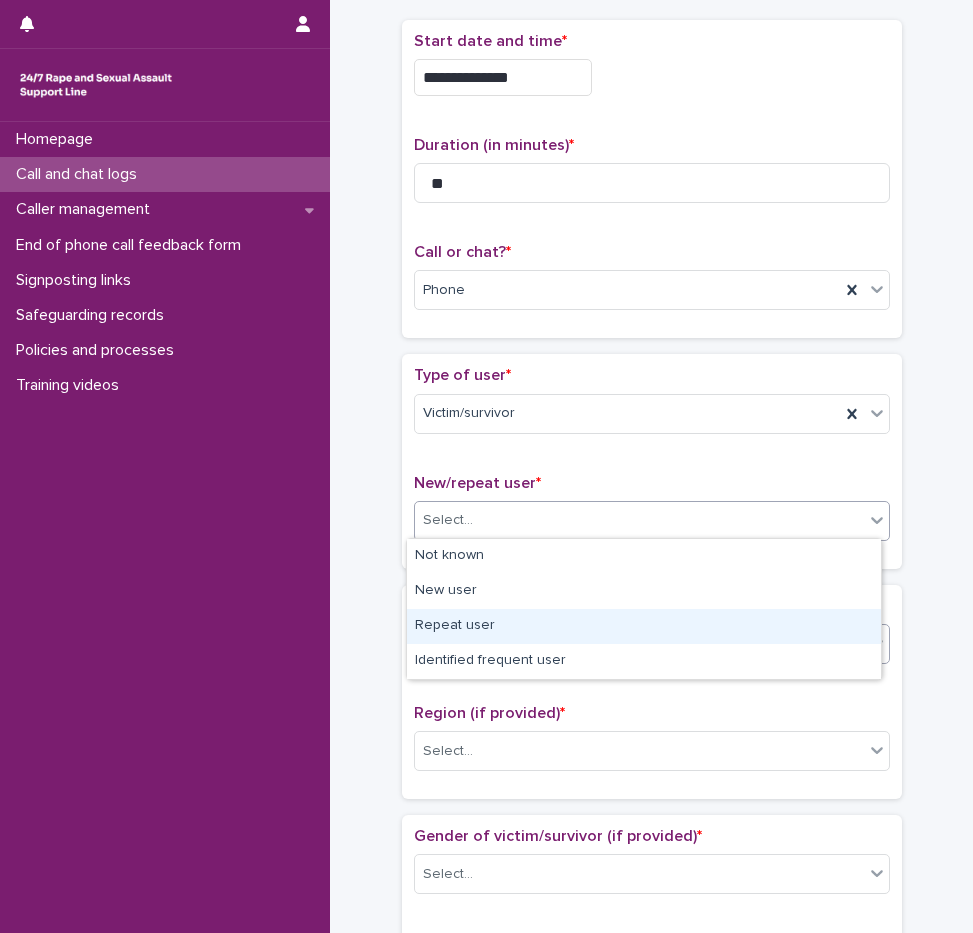 drag, startPoint x: 481, startPoint y: 572, endPoint x: 474, endPoint y: 624, distance: 52.46904 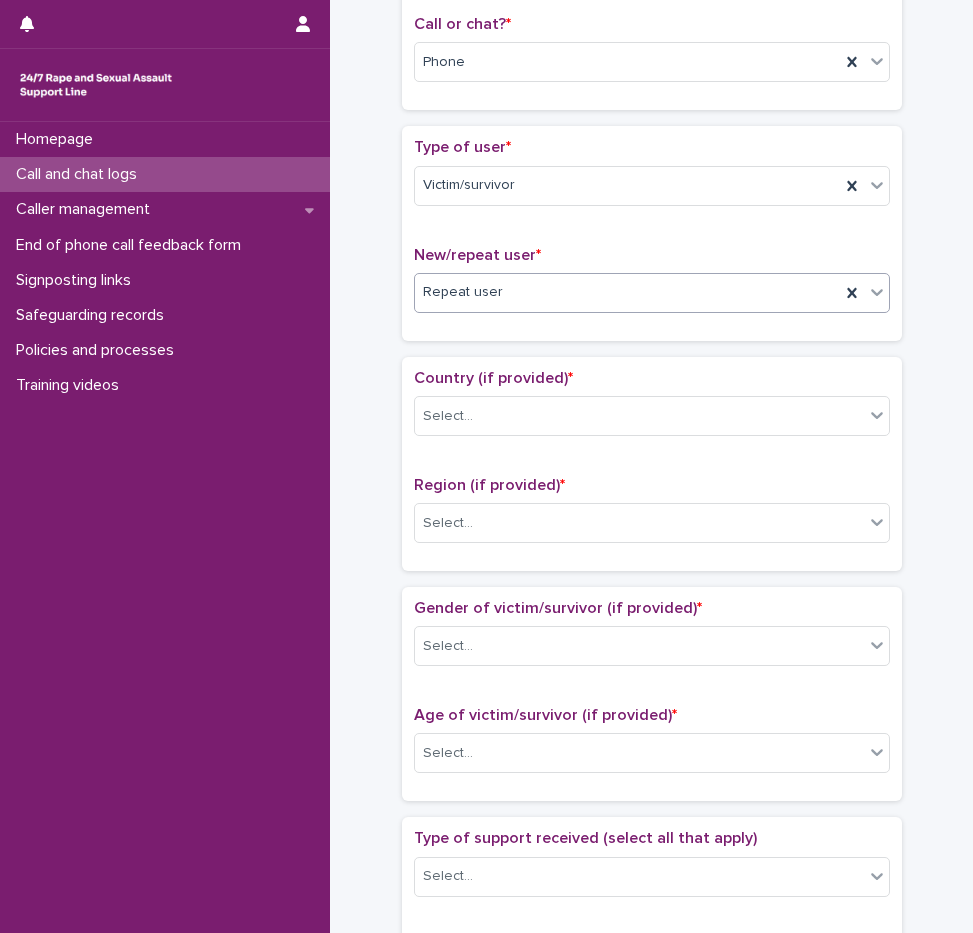 scroll, scrollTop: 405, scrollLeft: 0, axis: vertical 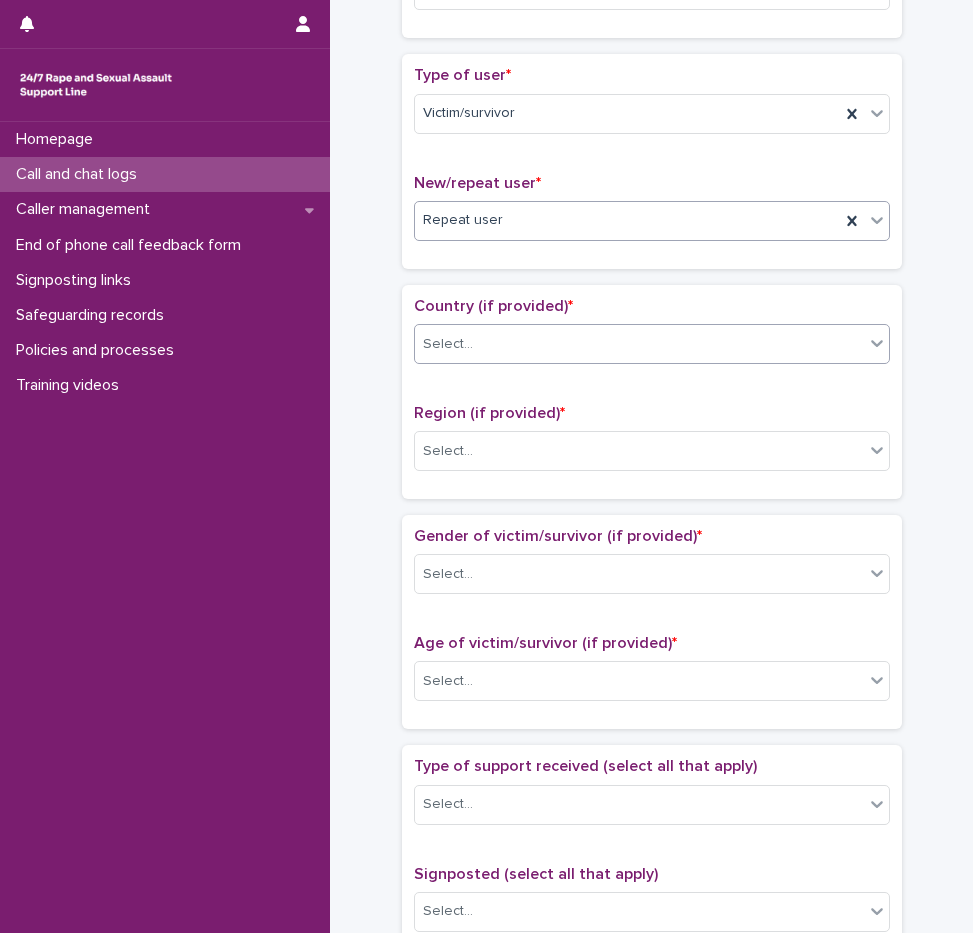 click on "Select..." at bounding box center [639, 344] 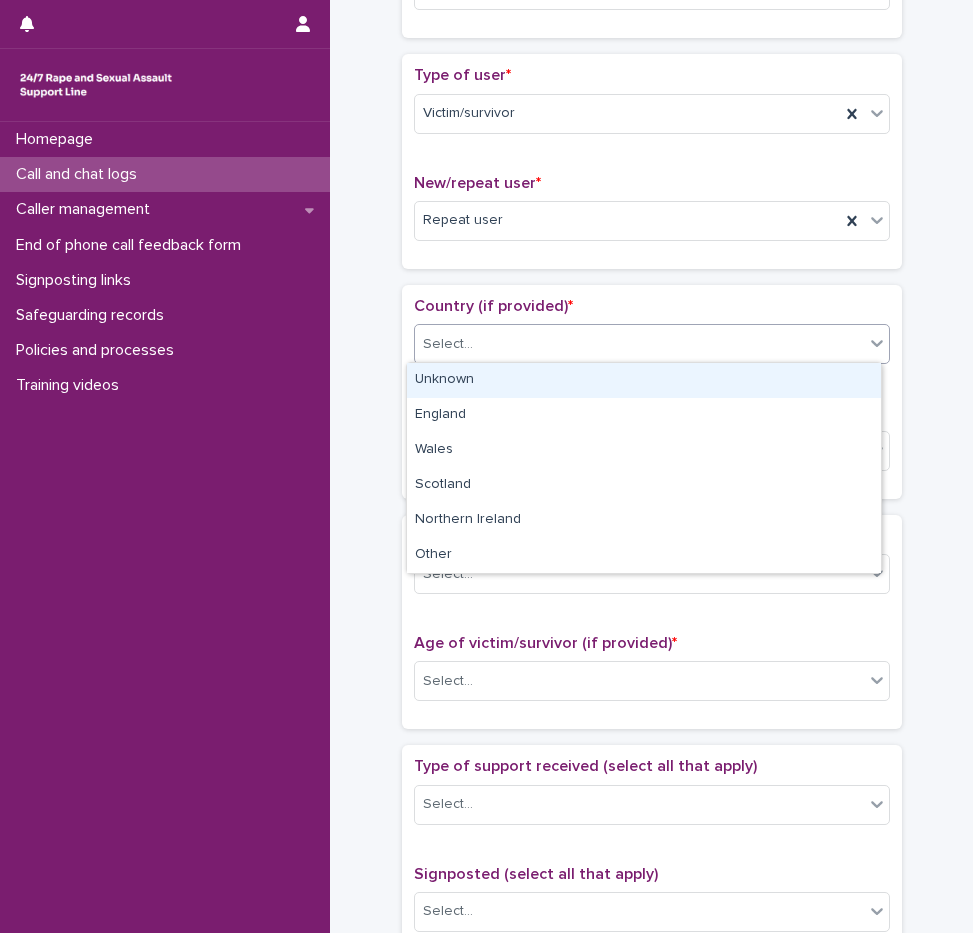 click on "Unknown" at bounding box center (644, 380) 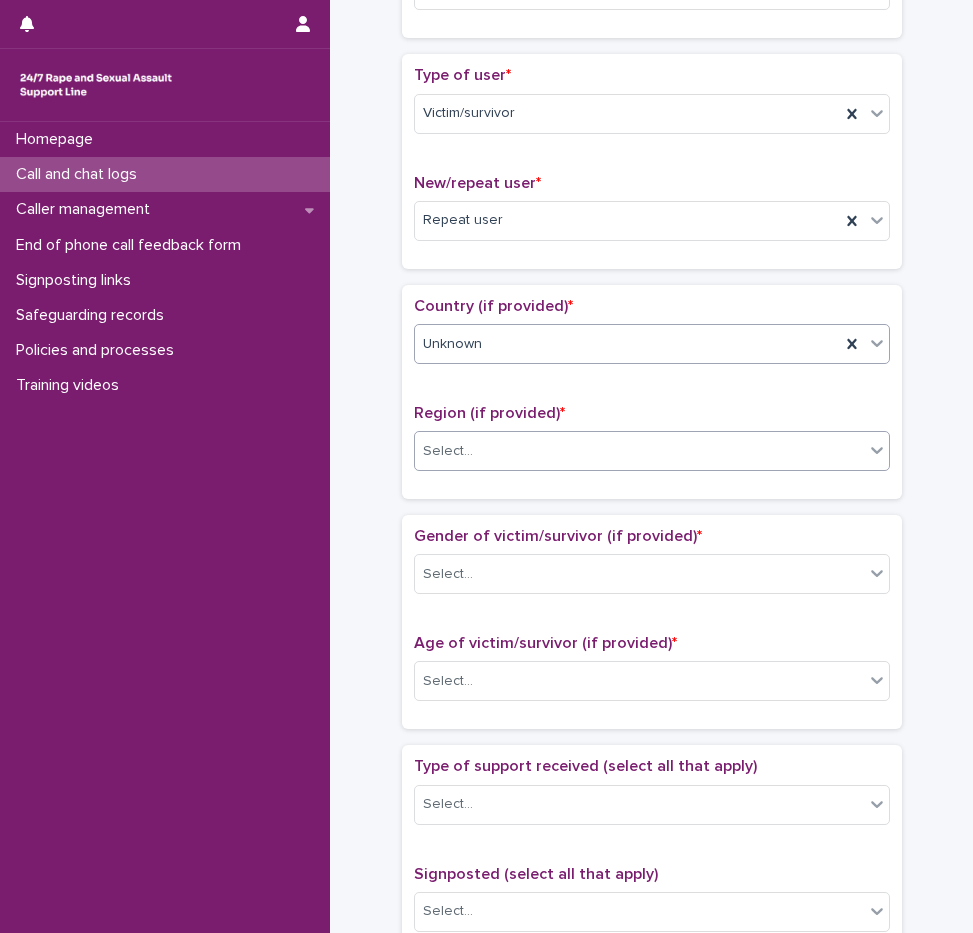 click on "Select..." at bounding box center [639, 451] 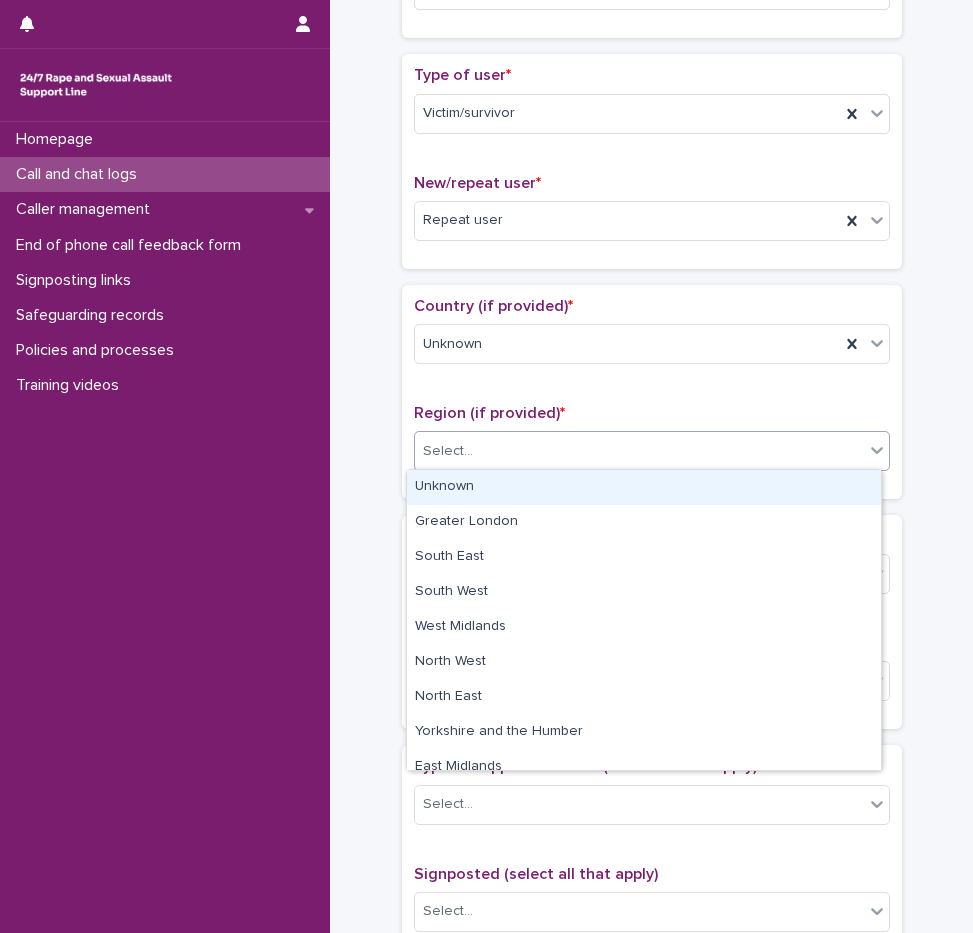click on "Unknown" at bounding box center (644, 487) 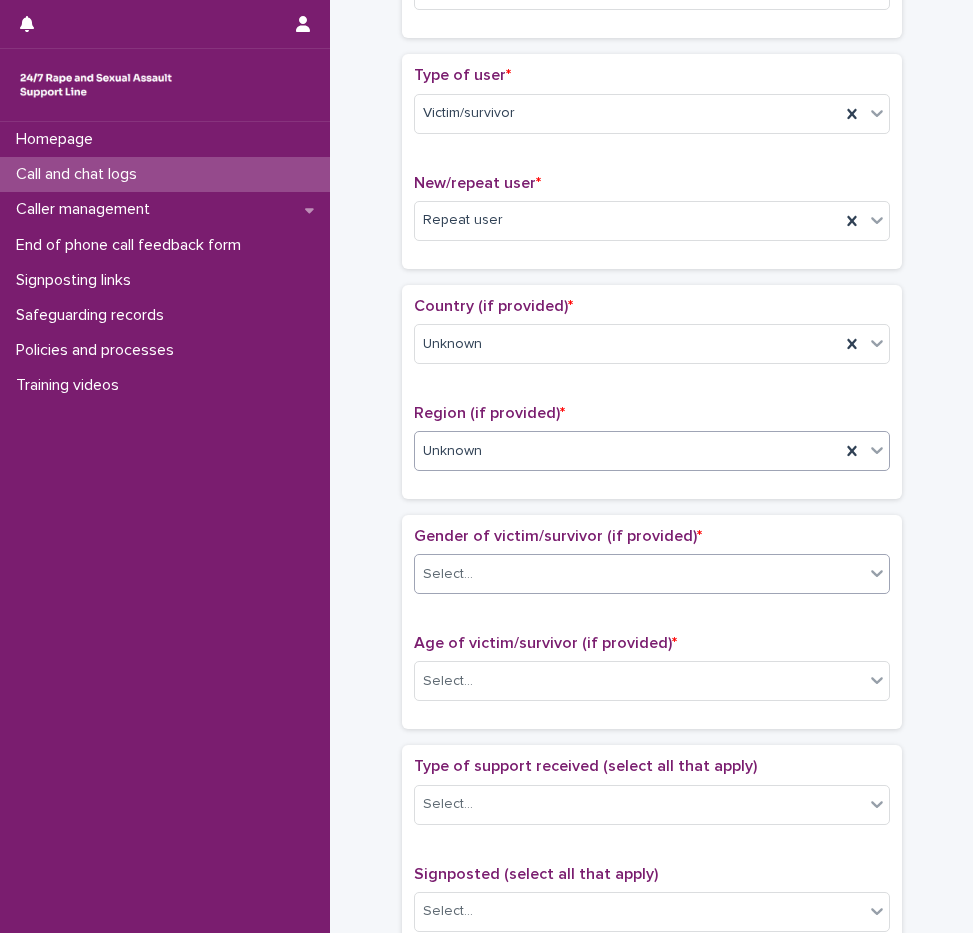 click on "Select..." at bounding box center [639, 574] 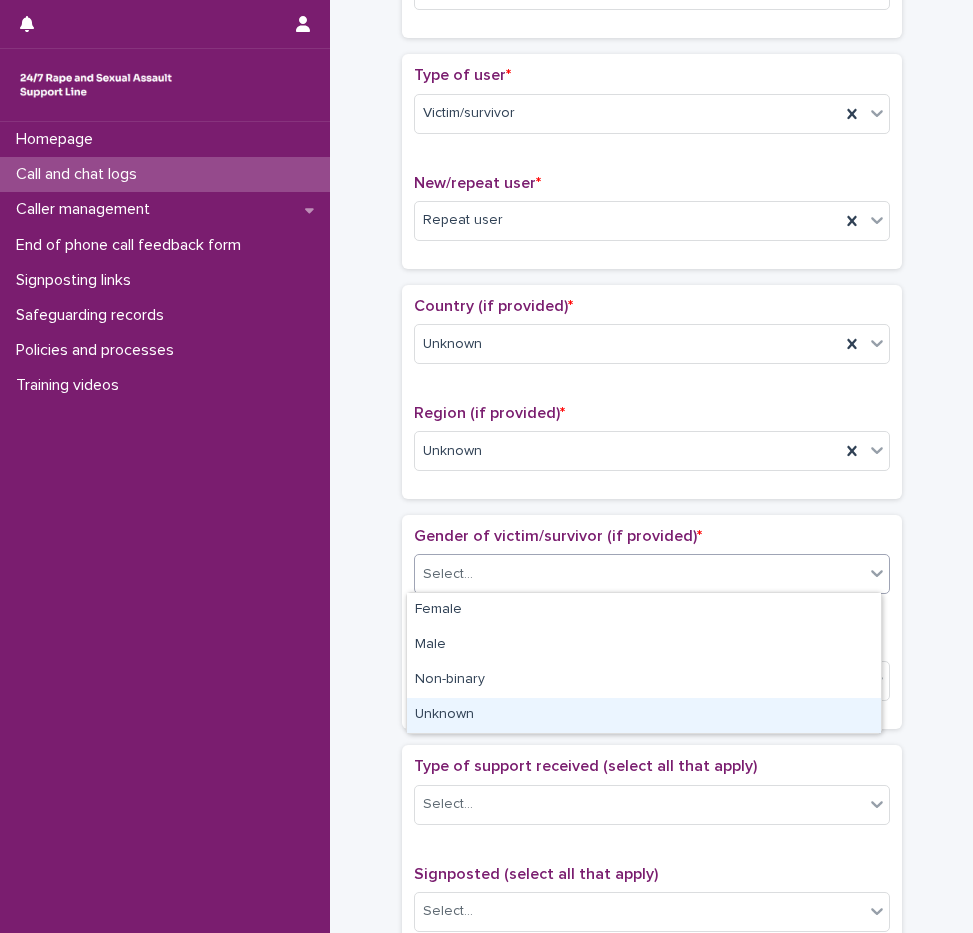 click on "Unknown" at bounding box center [644, 715] 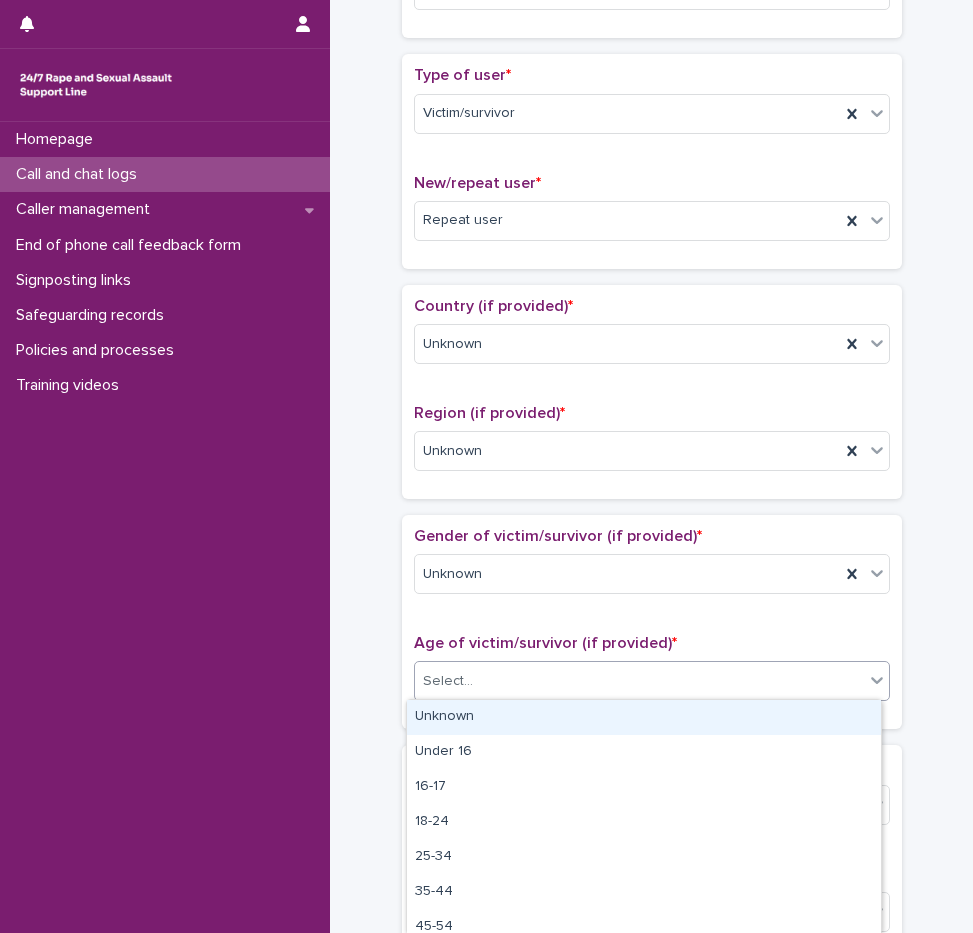 click on "Select..." at bounding box center [639, 681] 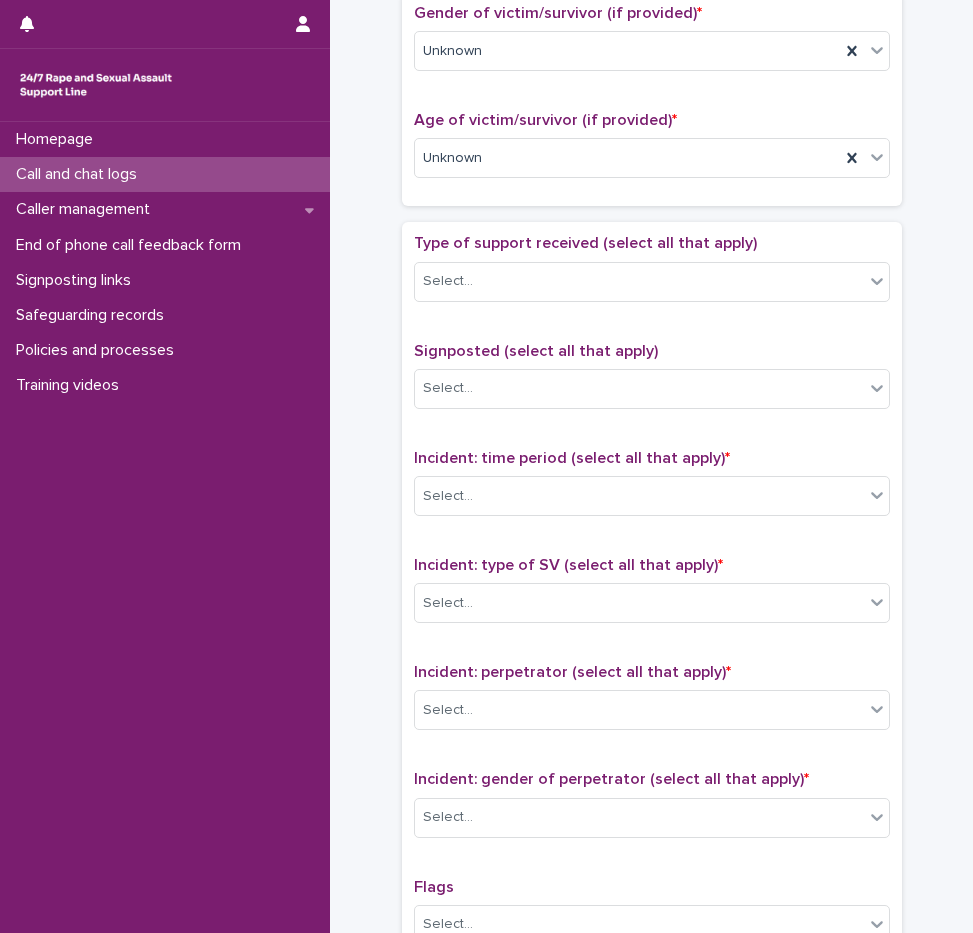 scroll, scrollTop: 1005, scrollLeft: 0, axis: vertical 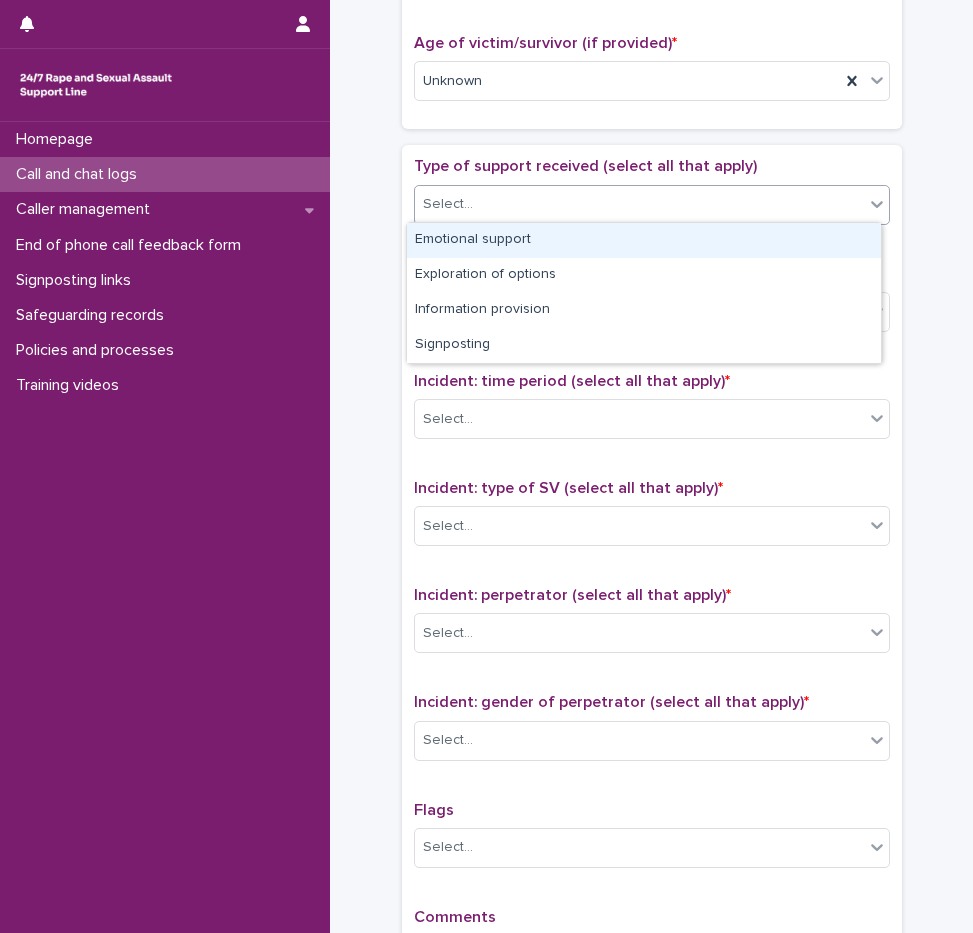 click on "Select..." at bounding box center (639, 204) 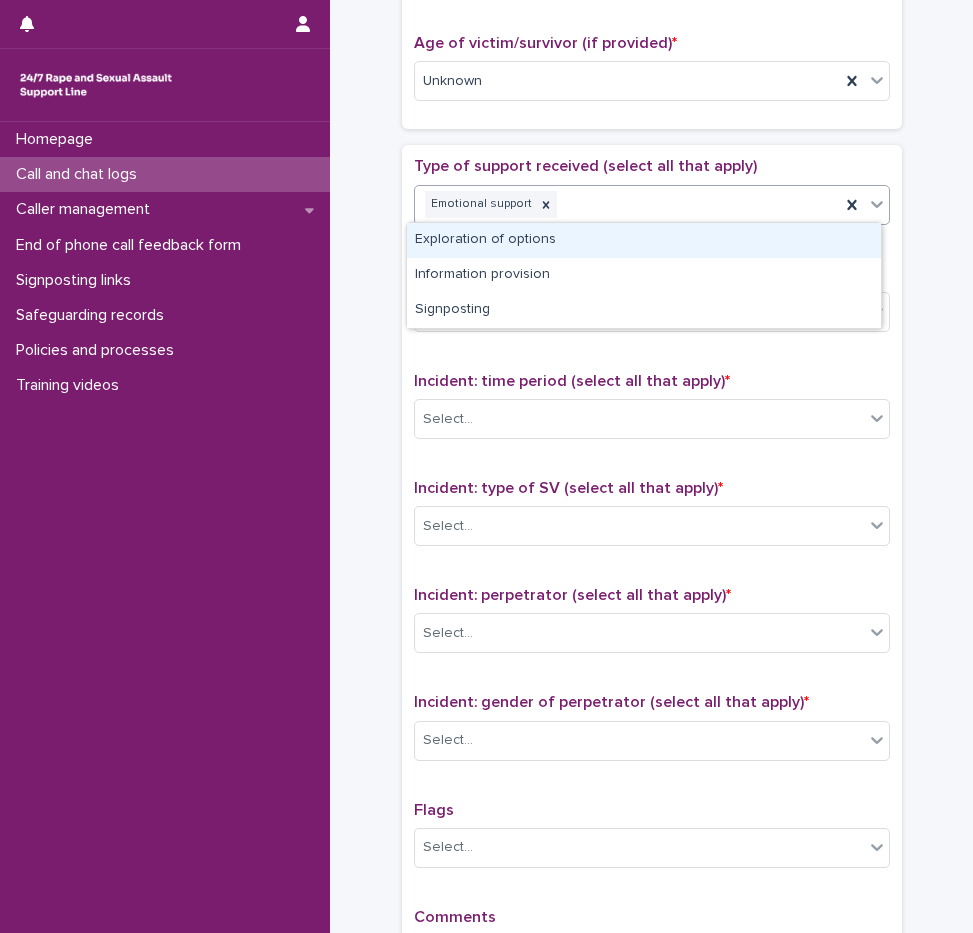 click on "Emotional support" at bounding box center (627, 204) 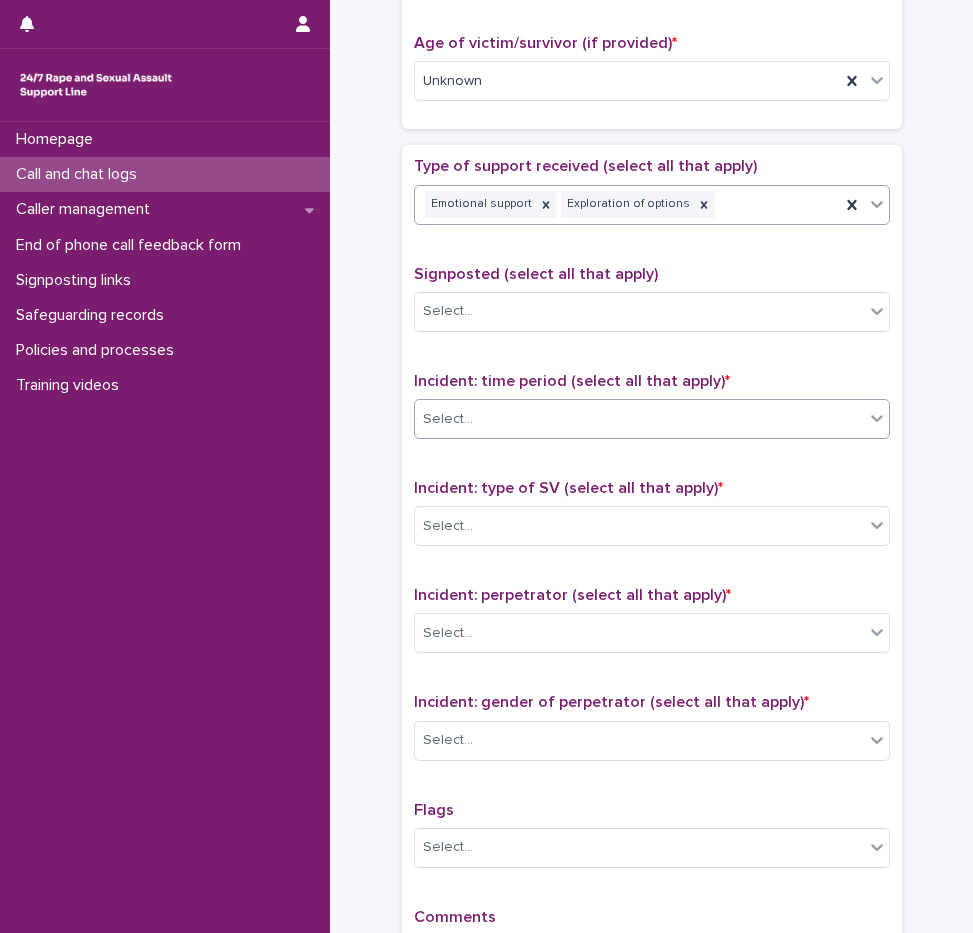 click on "Select..." at bounding box center [639, 419] 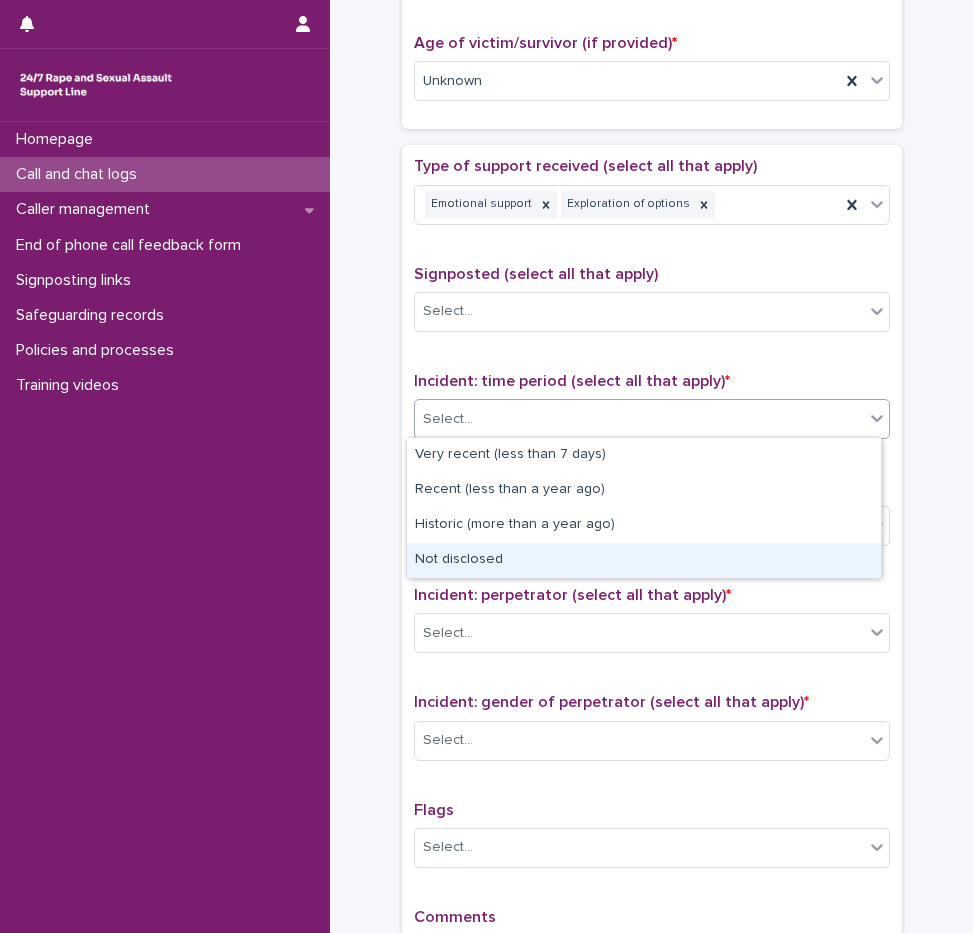 click on "Not disclosed" at bounding box center (644, 560) 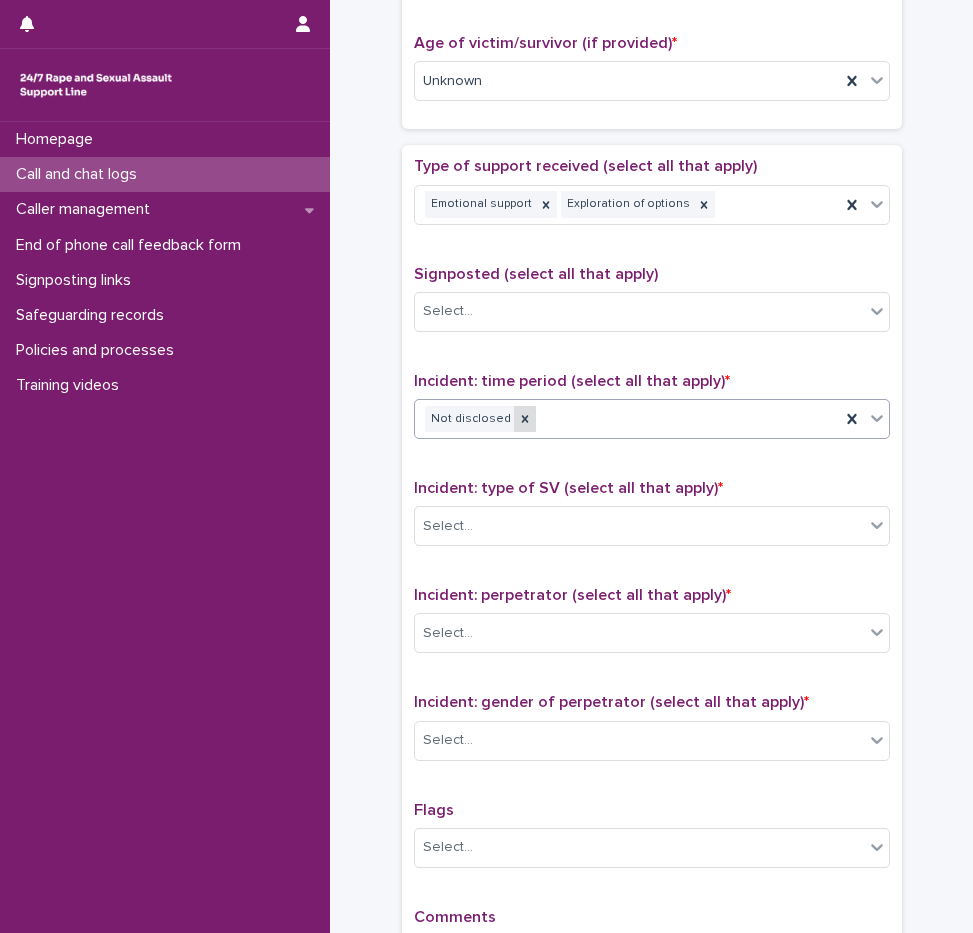 click 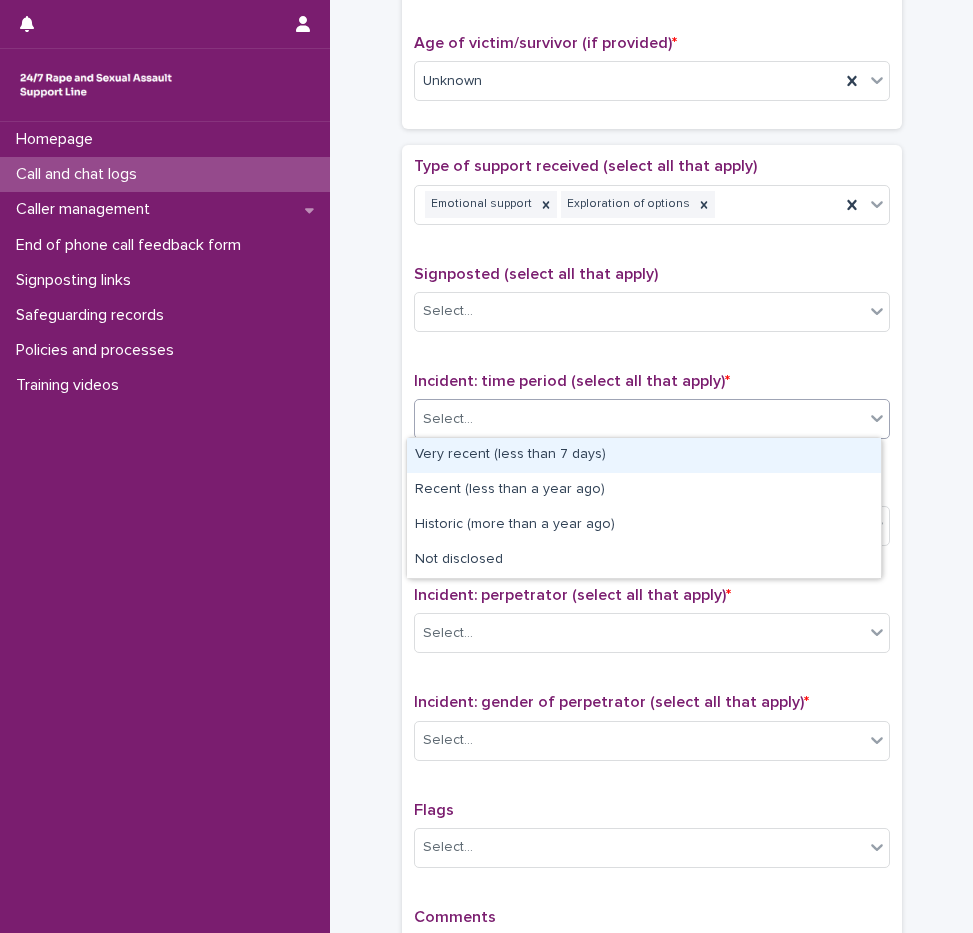click on "Select..." at bounding box center (639, 419) 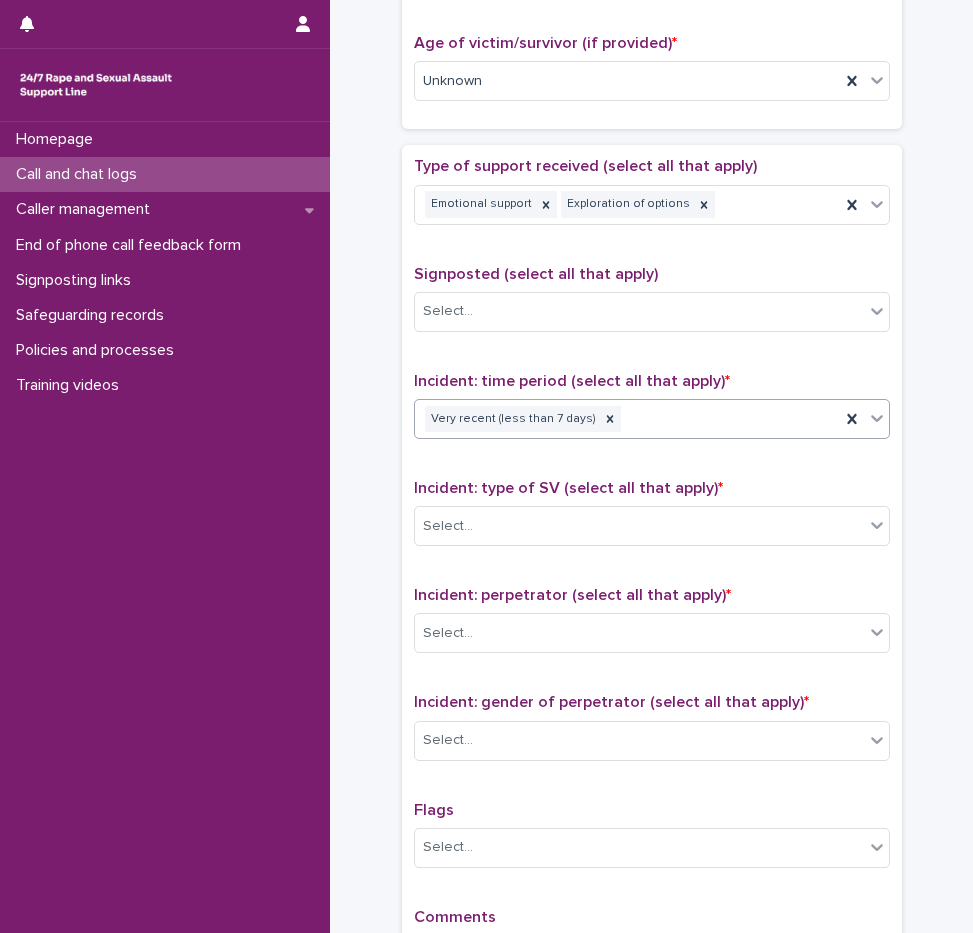 click on "Very recent (less than 7 days)" at bounding box center (627, 419) 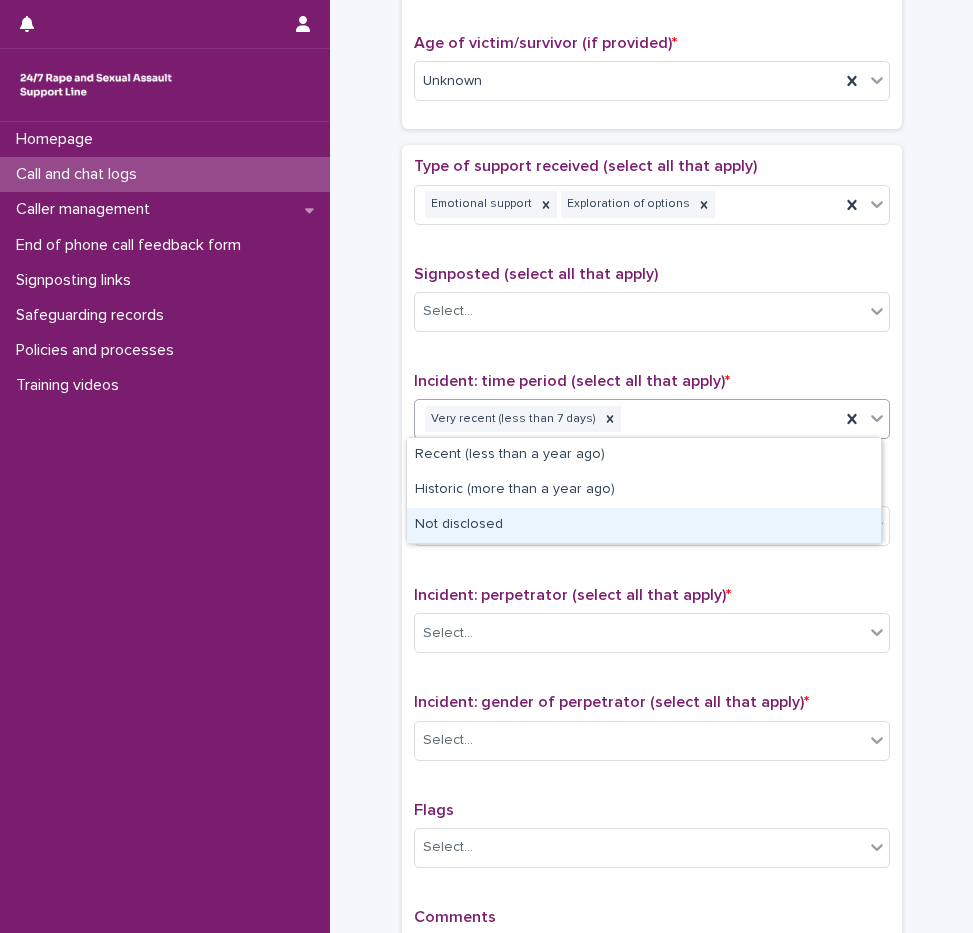 click on "Not disclosed" at bounding box center [644, 525] 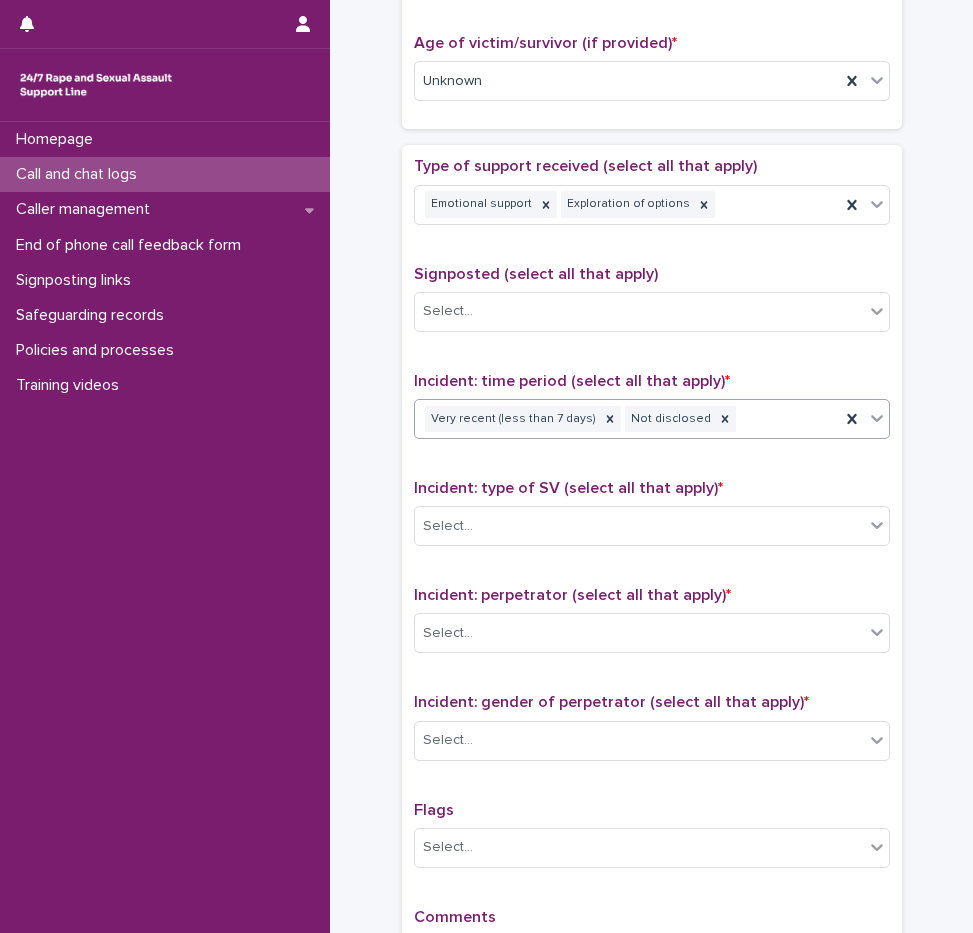 scroll, scrollTop: 1280, scrollLeft: 0, axis: vertical 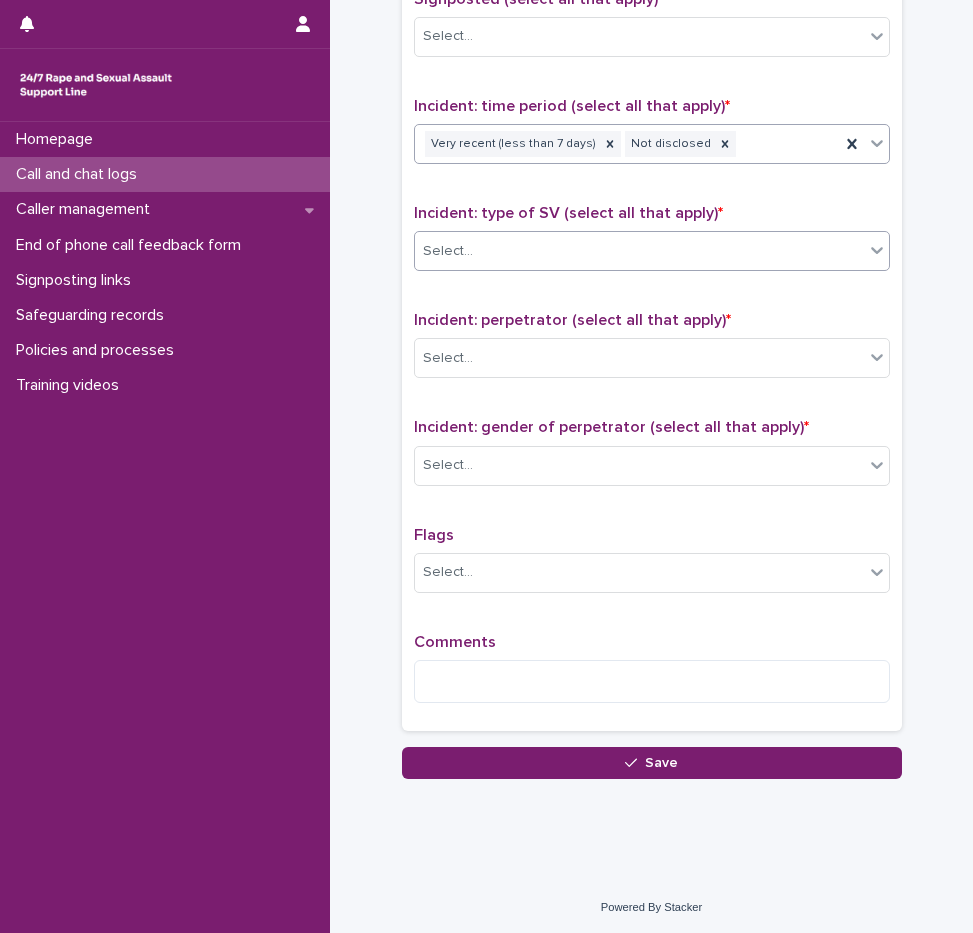 click on "Select..." at bounding box center (639, 251) 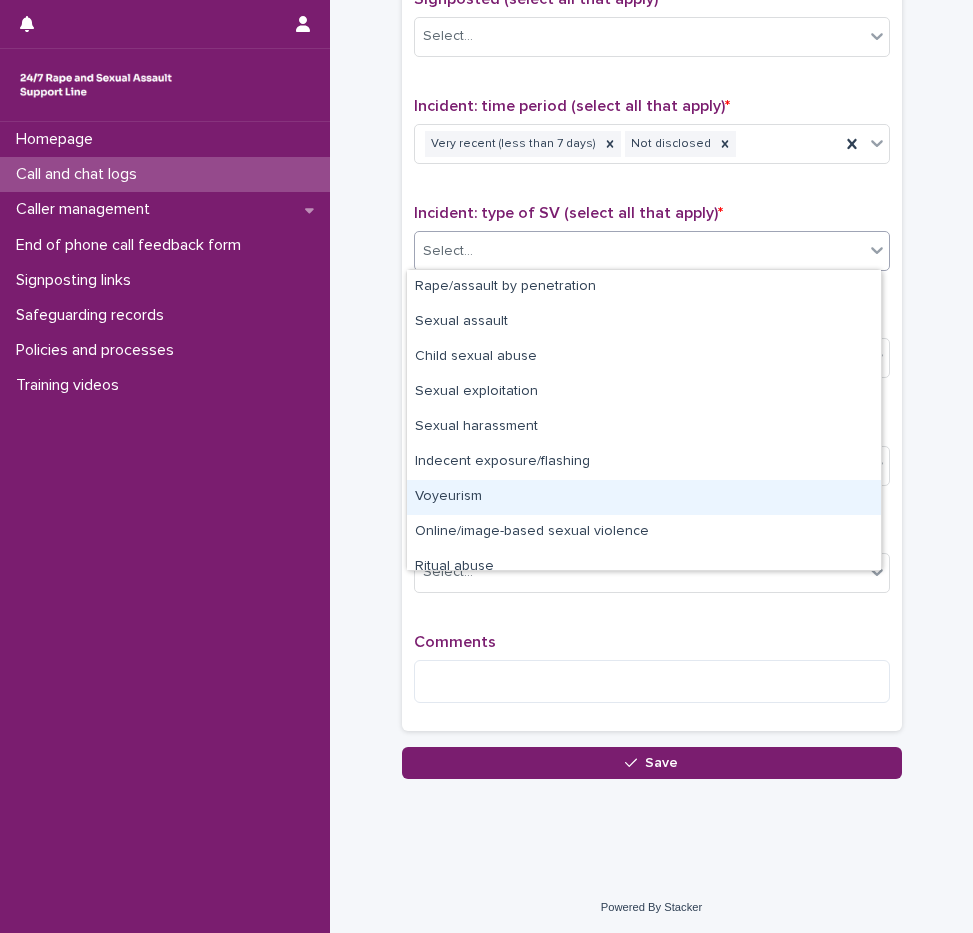 scroll, scrollTop: 50, scrollLeft: 0, axis: vertical 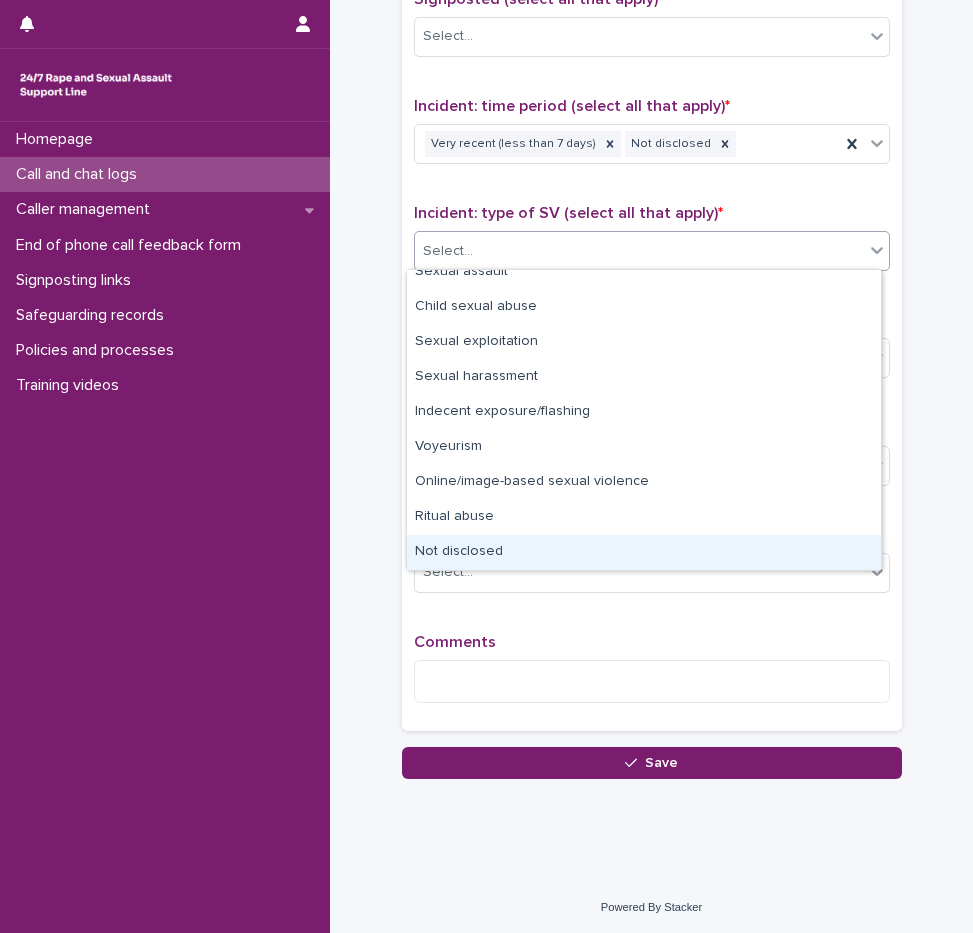 click on "Not disclosed" at bounding box center (644, 552) 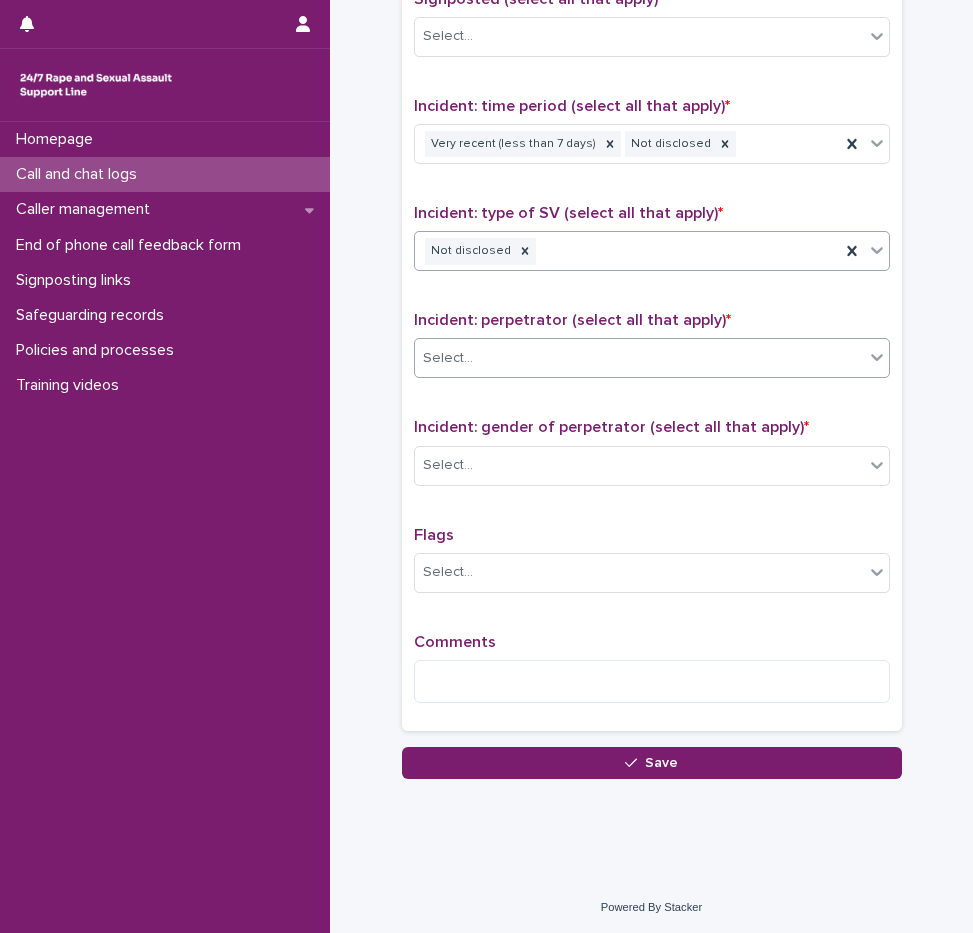 click on "Select..." at bounding box center [639, 358] 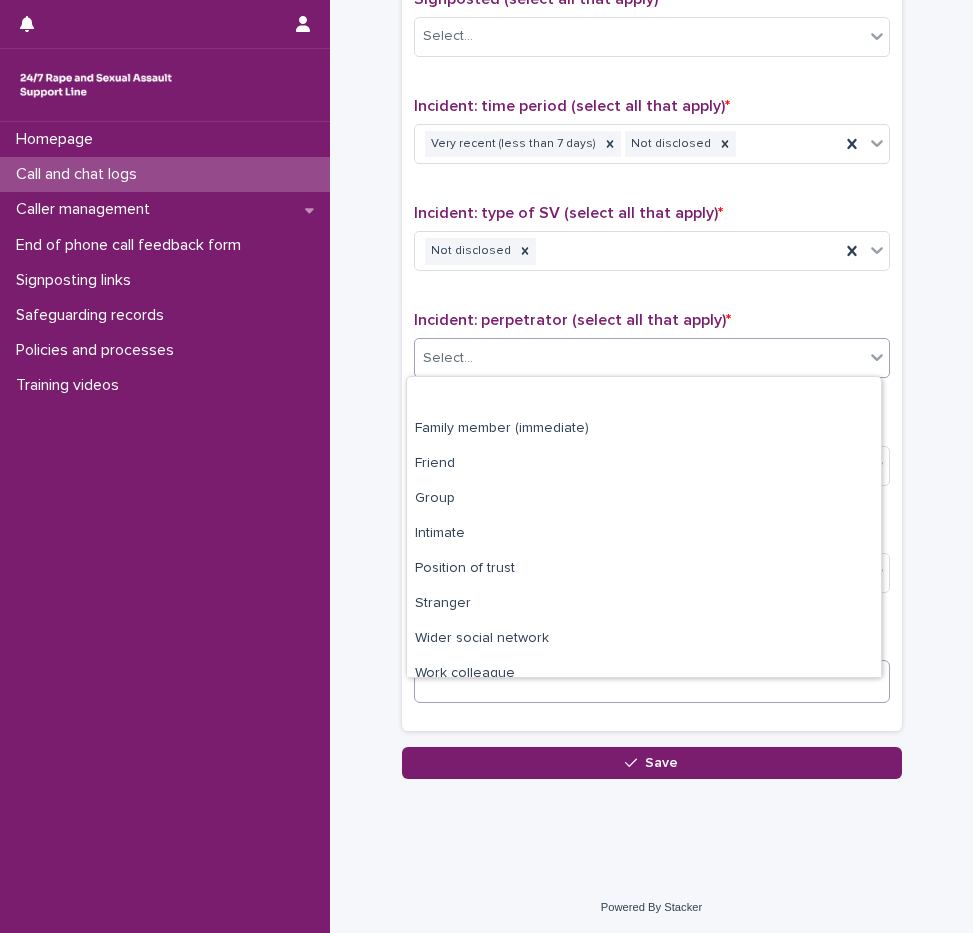 scroll, scrollTop: 85, scrollLeft: 0, axis: vertical 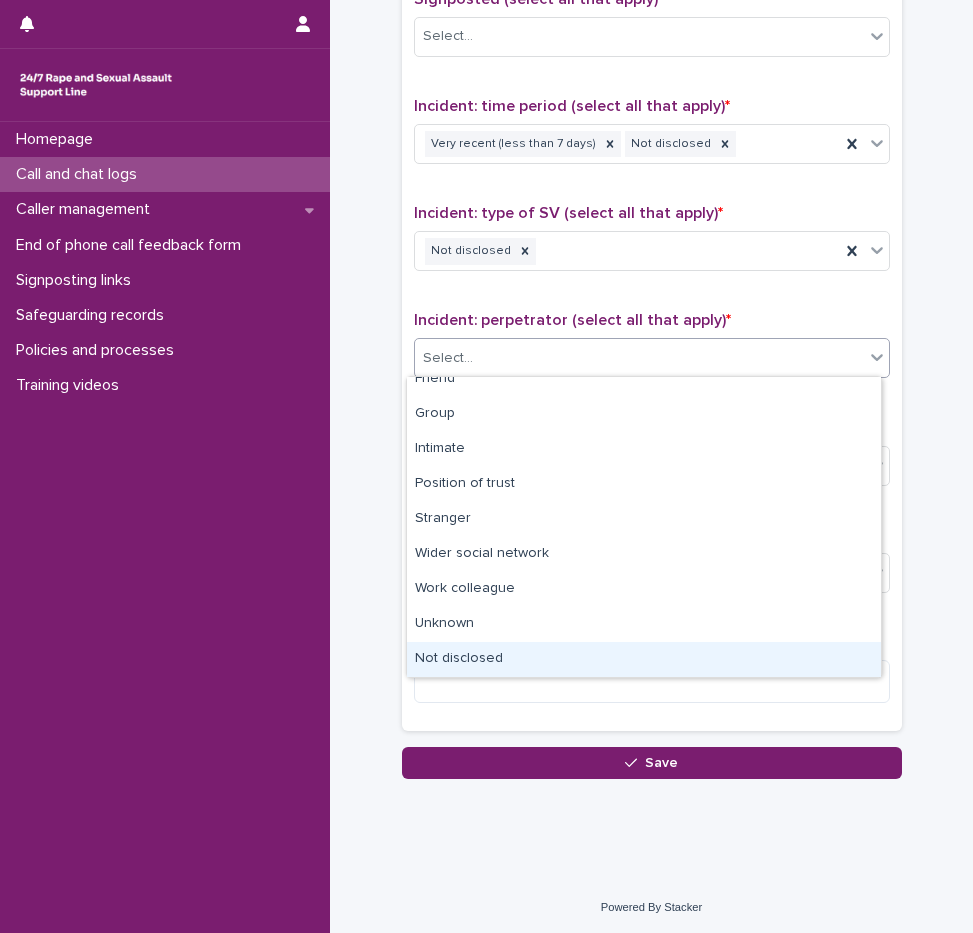 click on "Not disclosed" at bounding box center (644, 659) 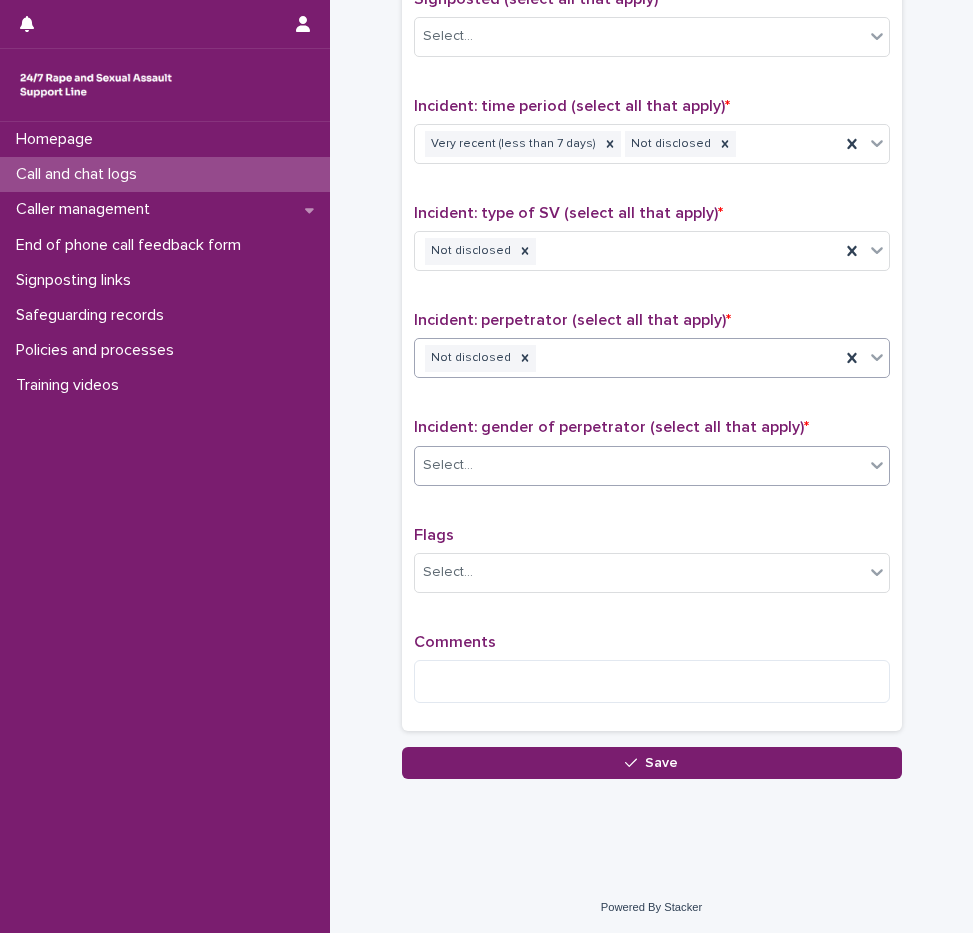 click on "Select..." at bounding box center [639, 465] 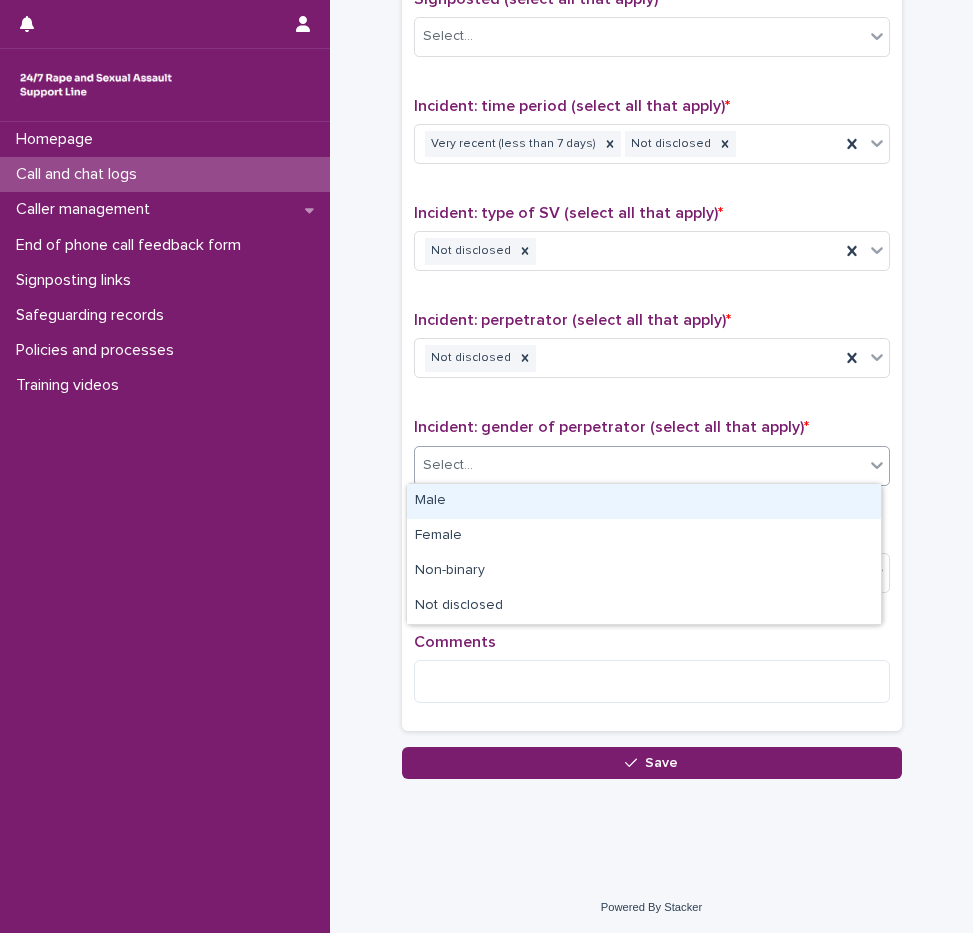 click on "Male" at bounding box center (644, 501) 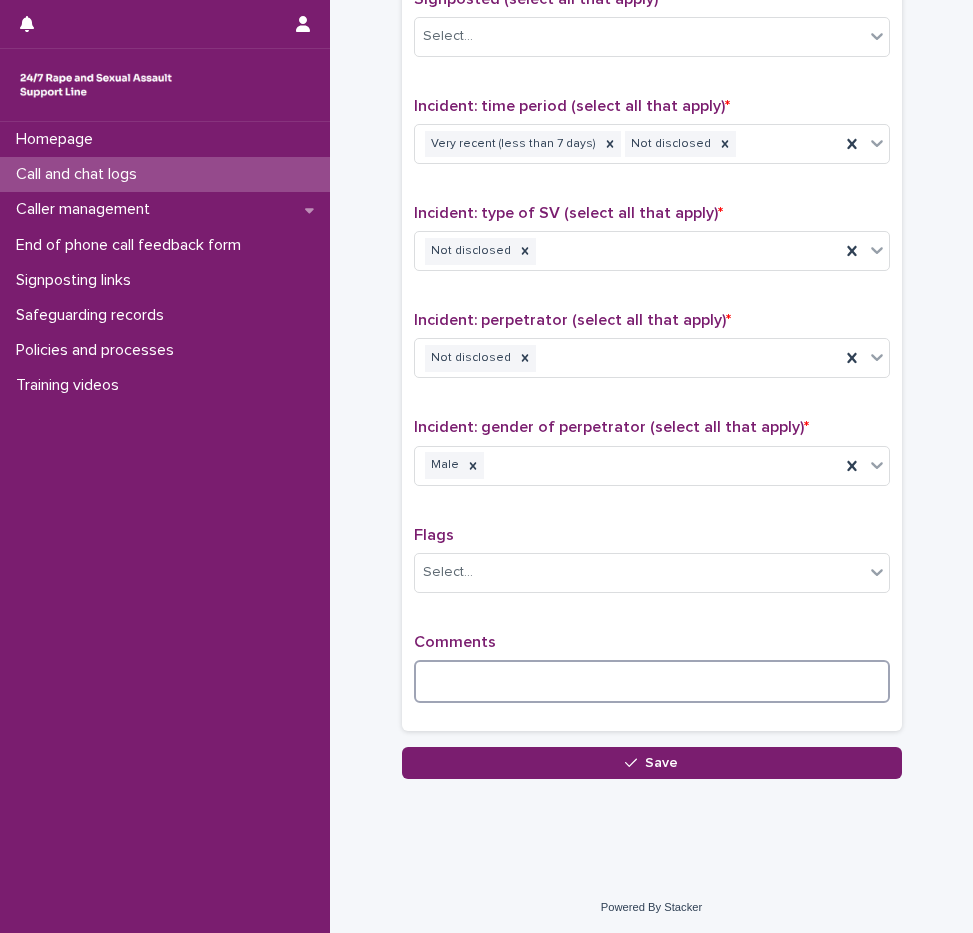 click at bounding box center (652, 681) 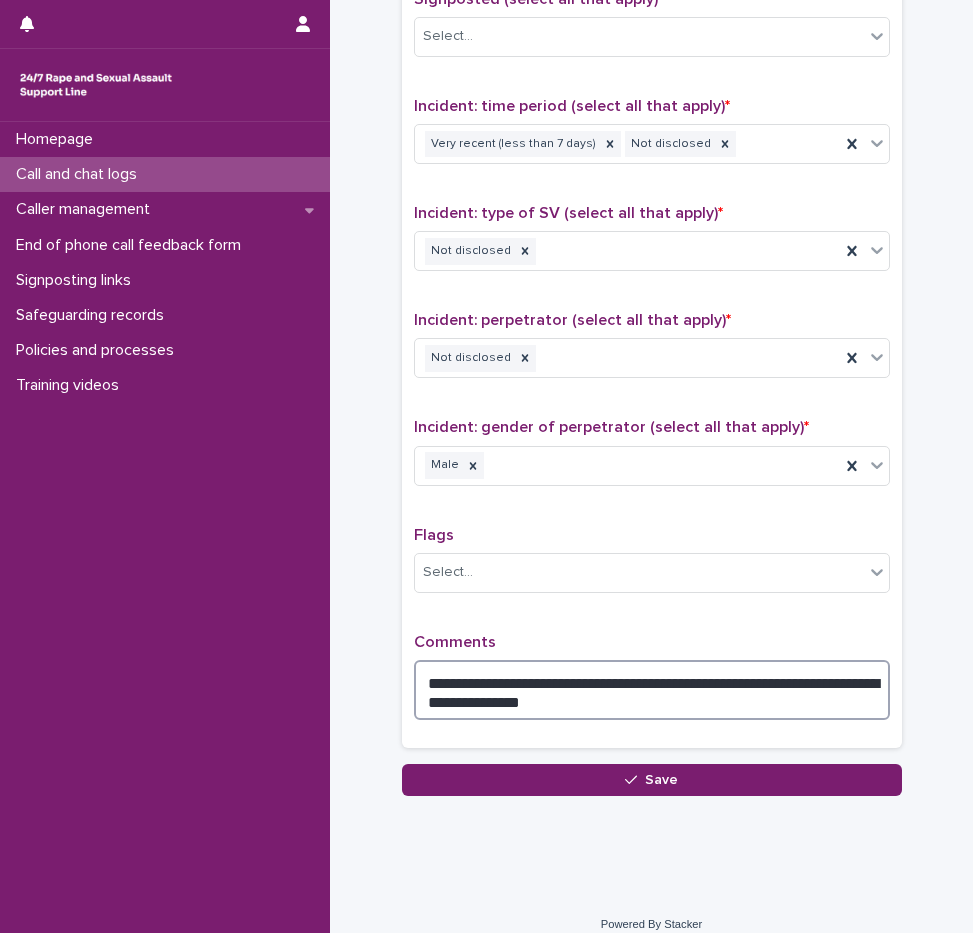 click on "**********" at bounding box center [652, 690] 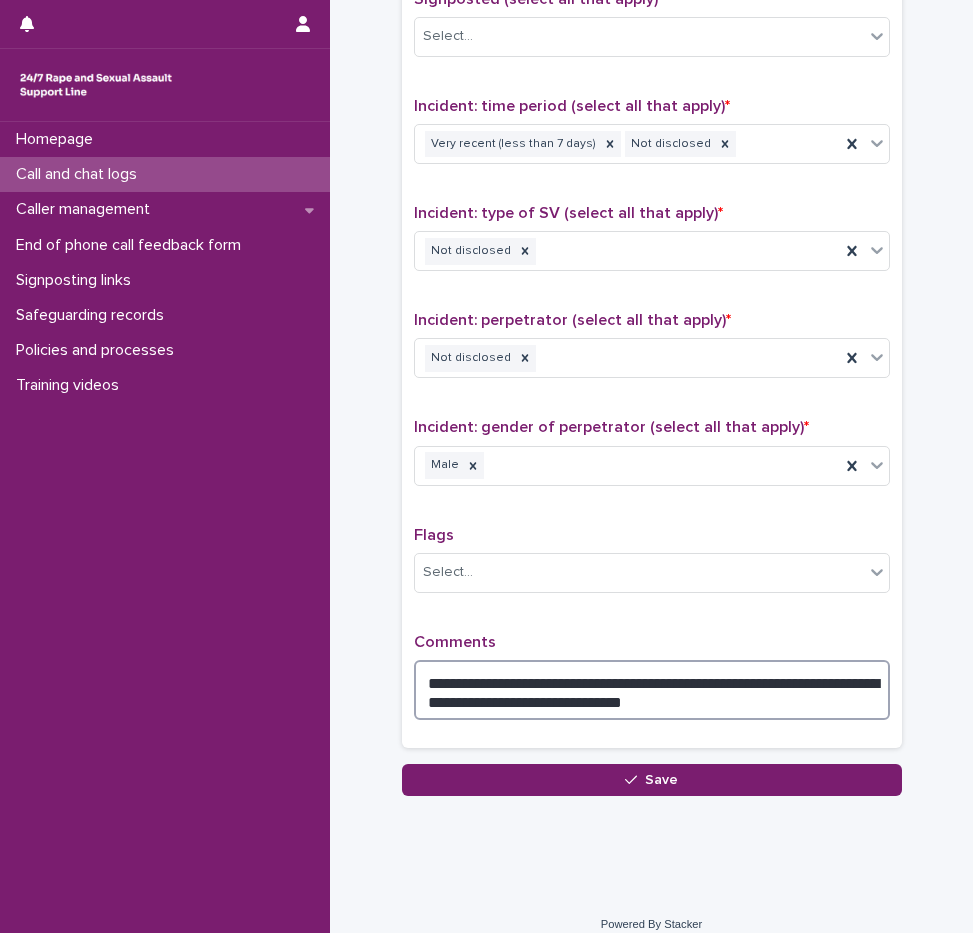 click on "**********" at bounding box center (652, 690) 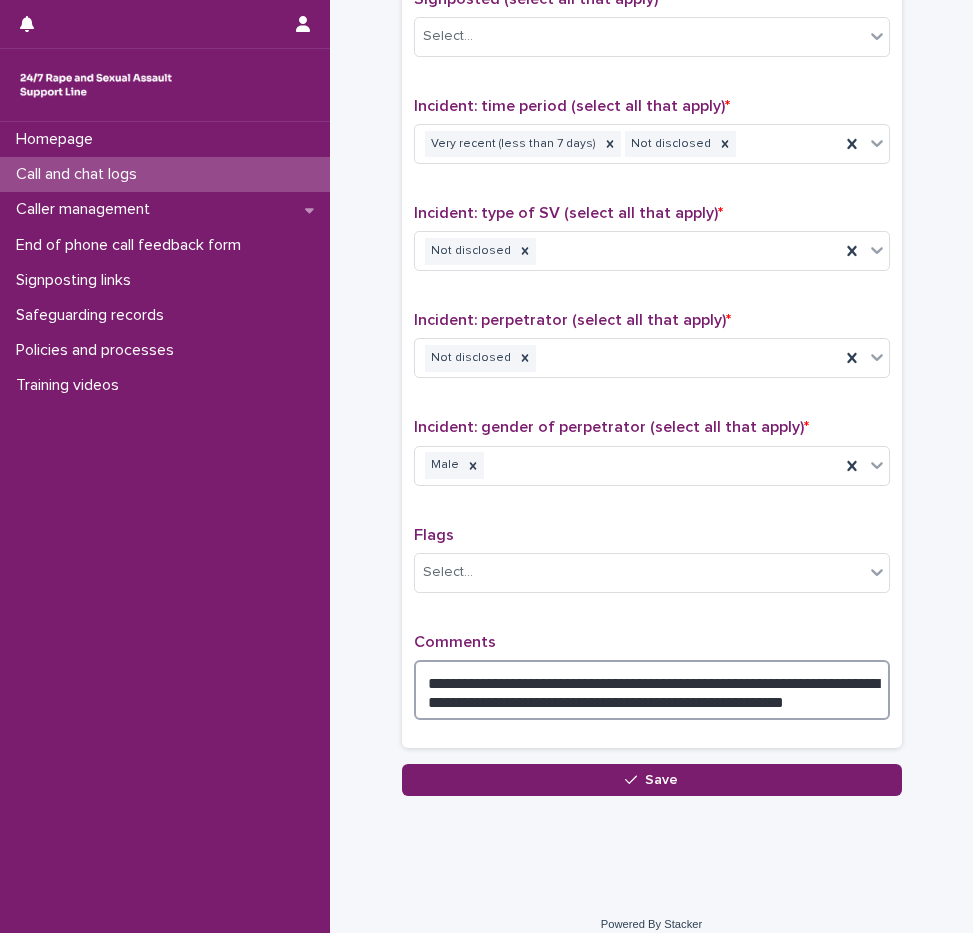 click on "**********" at bounding box center [652, 690] 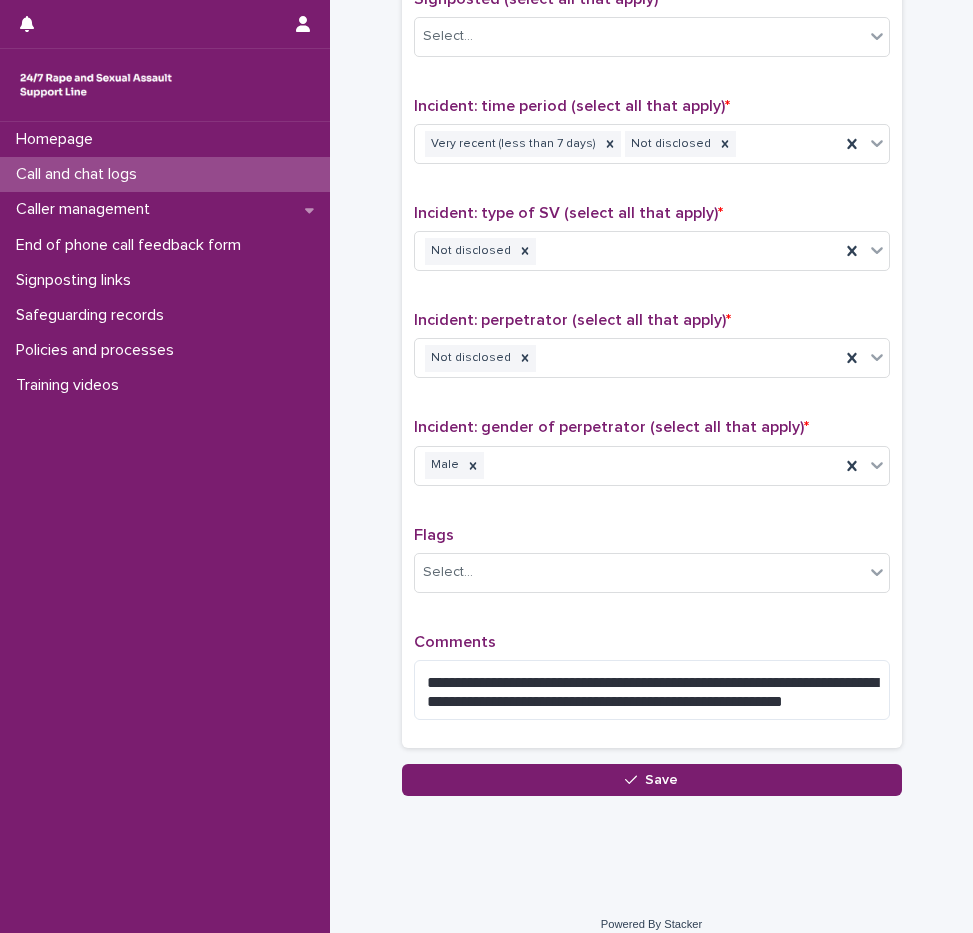 click on "**********" at bounding box center (652, 309) 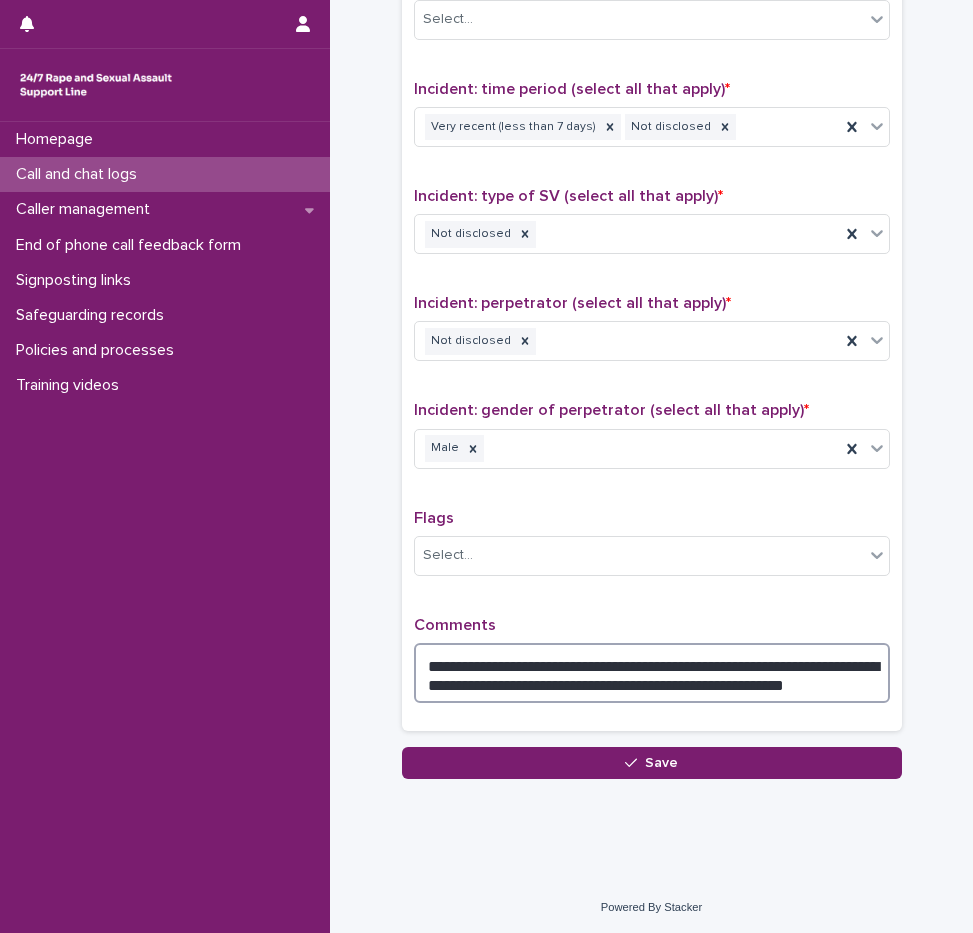 click on "**********" at bounding box center [652, 673] 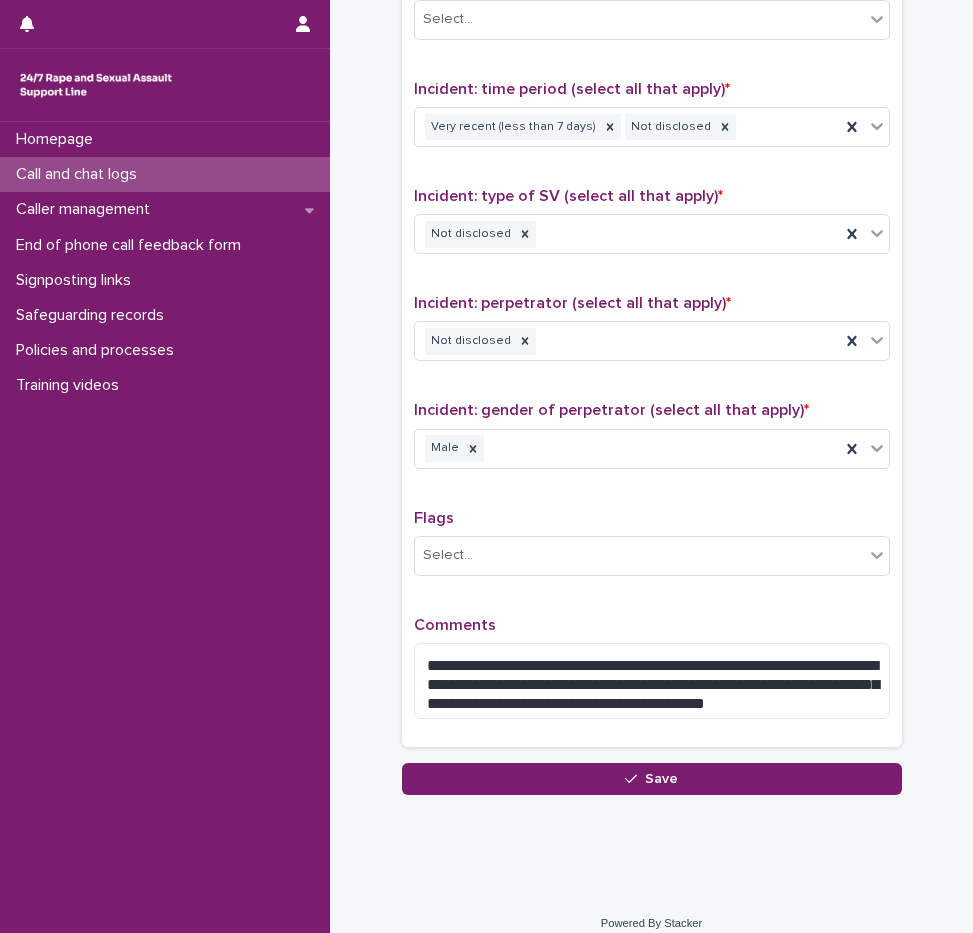 click on "Loading... Saving… Loading... Saving… Call and chat logs: add new Loading... Saving… Loading... Saving… Loading... Saving… Start date and time * [DATE] [TIME] Duration (in minutes) * ** Call or chat? * Phone Loading... Saving… Type of user * Victim/survivor New/repeat user * Repeat user Loading... Saving… Loading... Saving… Country (if provided) * [COUNTRY] Region (if provided) * [REGION] Loading... Saving… Loading... Saving… Gender of victim/survivor (if provided) * Unknown Age of victim/survivor (if provided) * Unknown Loading... Saving… Type of support received (select all that apply) Emotional support Exploration of options Signposted (select all that apply) Select... Incident: time period (select all that apply) * Very recent (less than 7 days) Not disclosed Incident: type of SV (select all that apply) * Not disclosed Incident: perpetrator (select all that apply) * Not disclosed Incident: gender of perpetrator (select all that apply) * Male Flags Select... Comments Loading... Save" at bounding box center [651, -195] 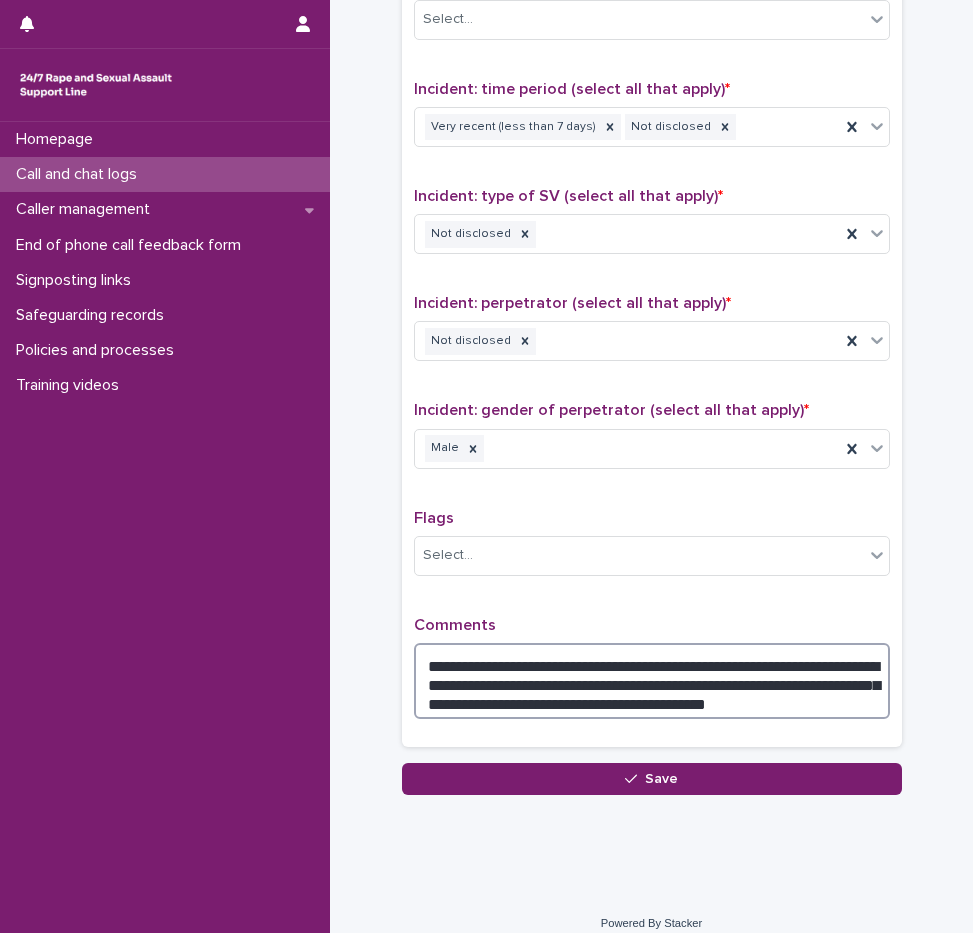 click on "**********" at bounding box center [652, 681] 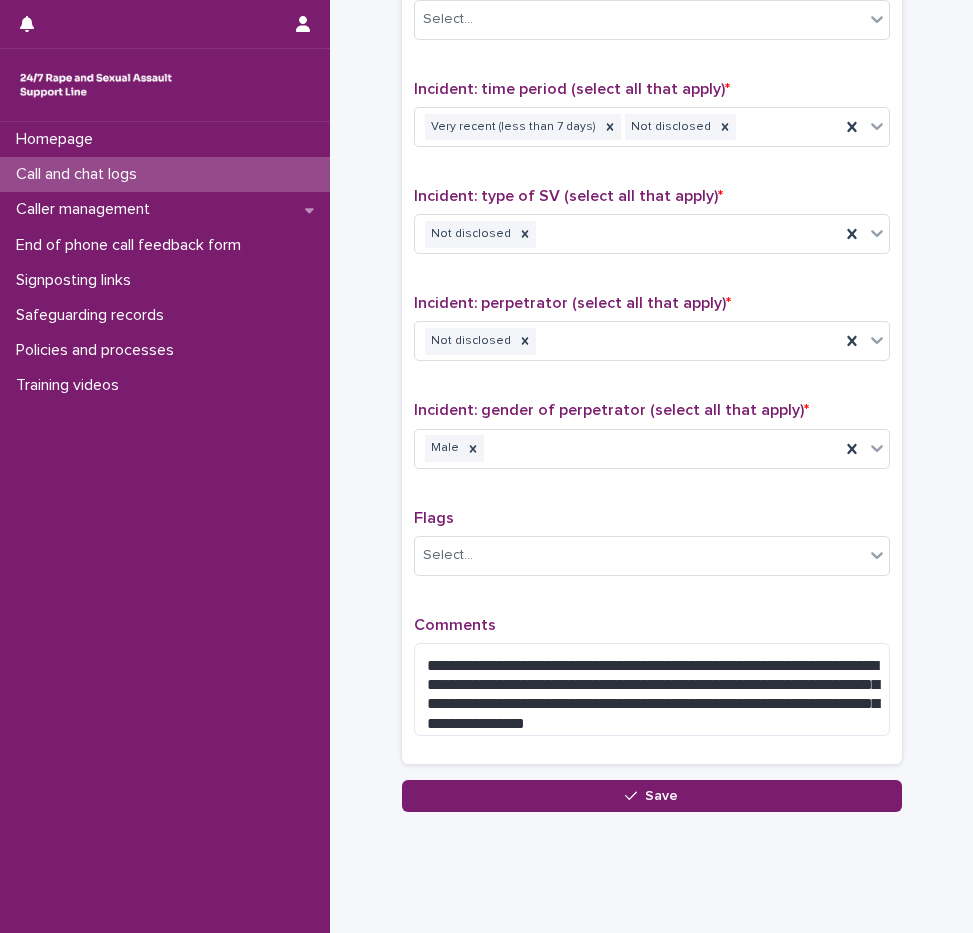click on "**********" at bounding box center (652, 308) 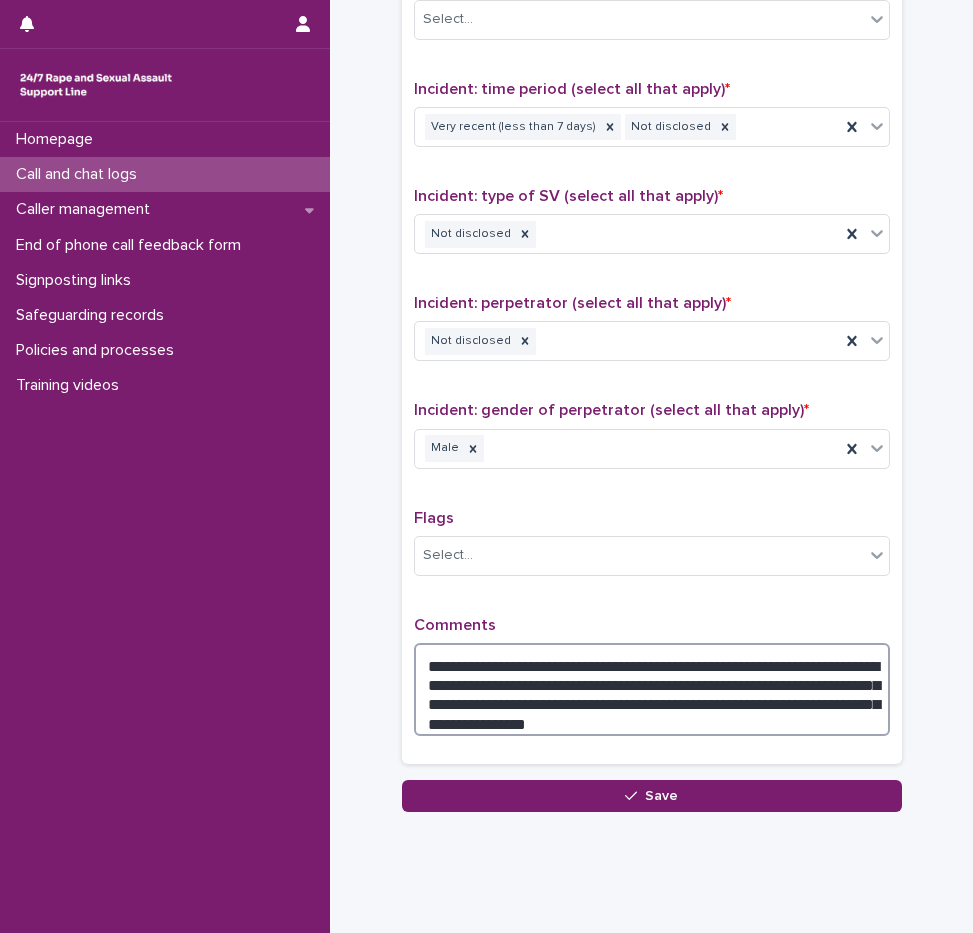 click on "**********" at bounding box center (652, 689) 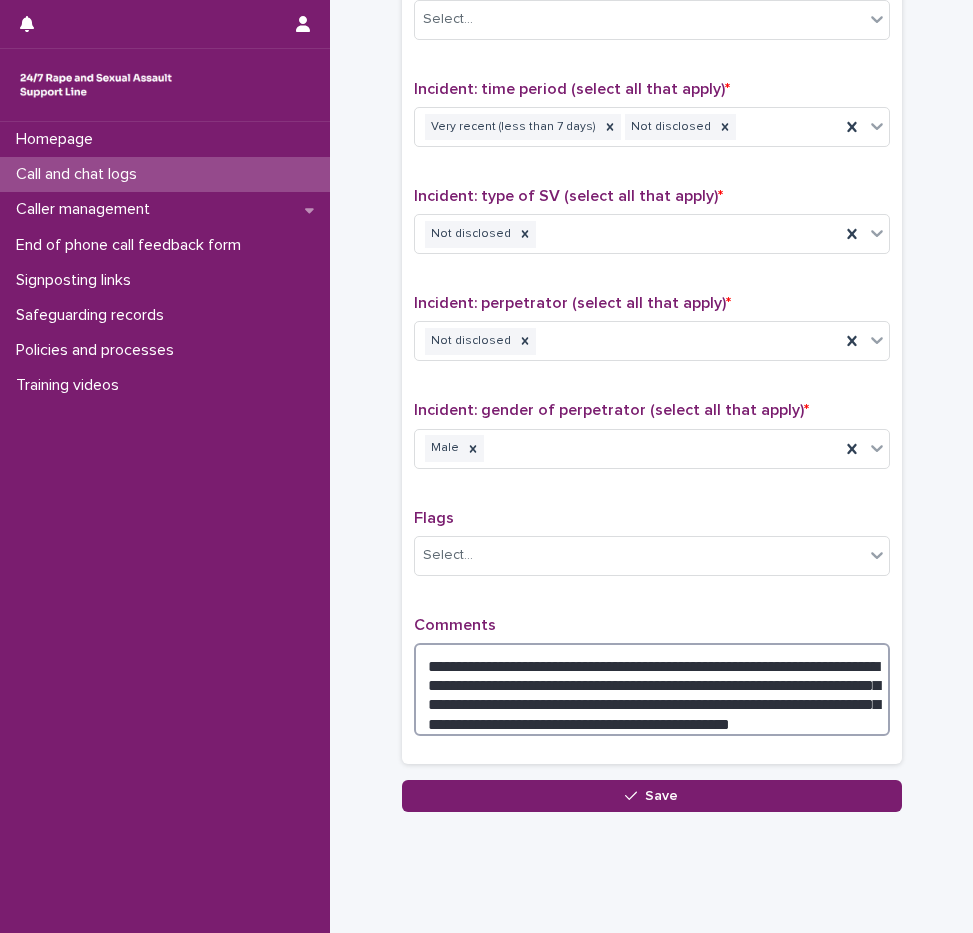 type on "**********" 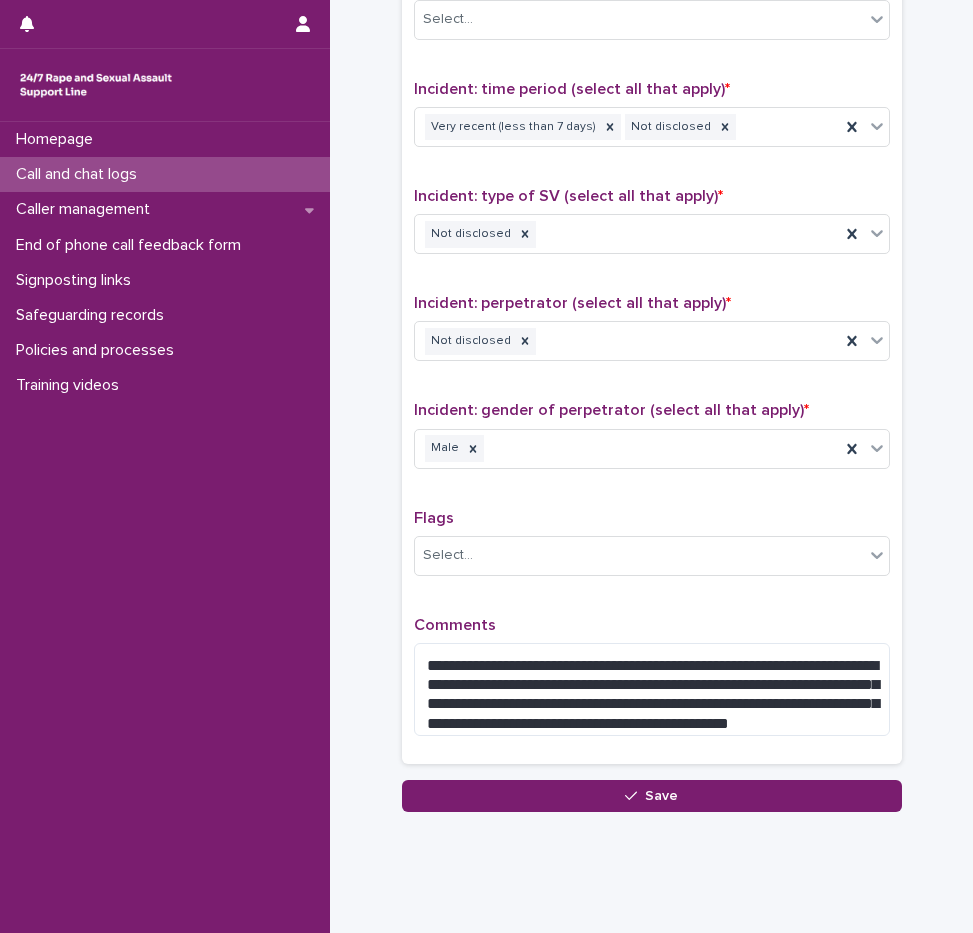 click on "**********" at bounding box center [652, 308] 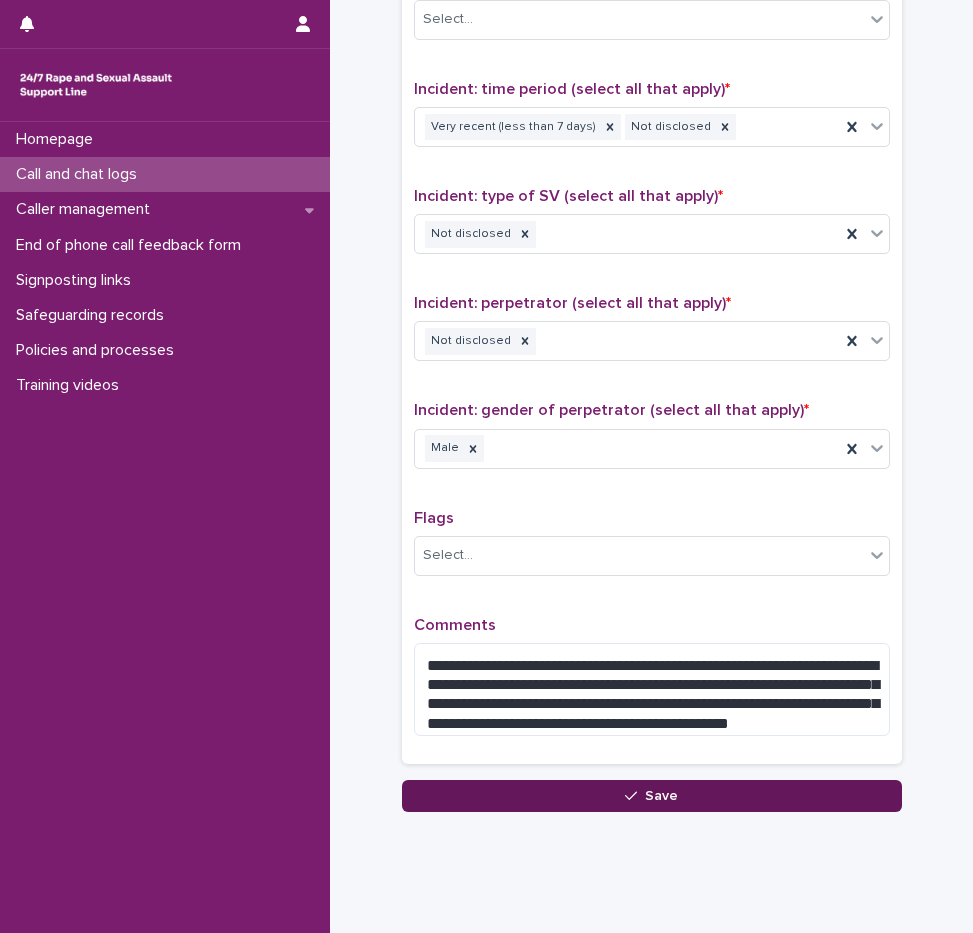 click on "Save" at bounding box center [652, 796] 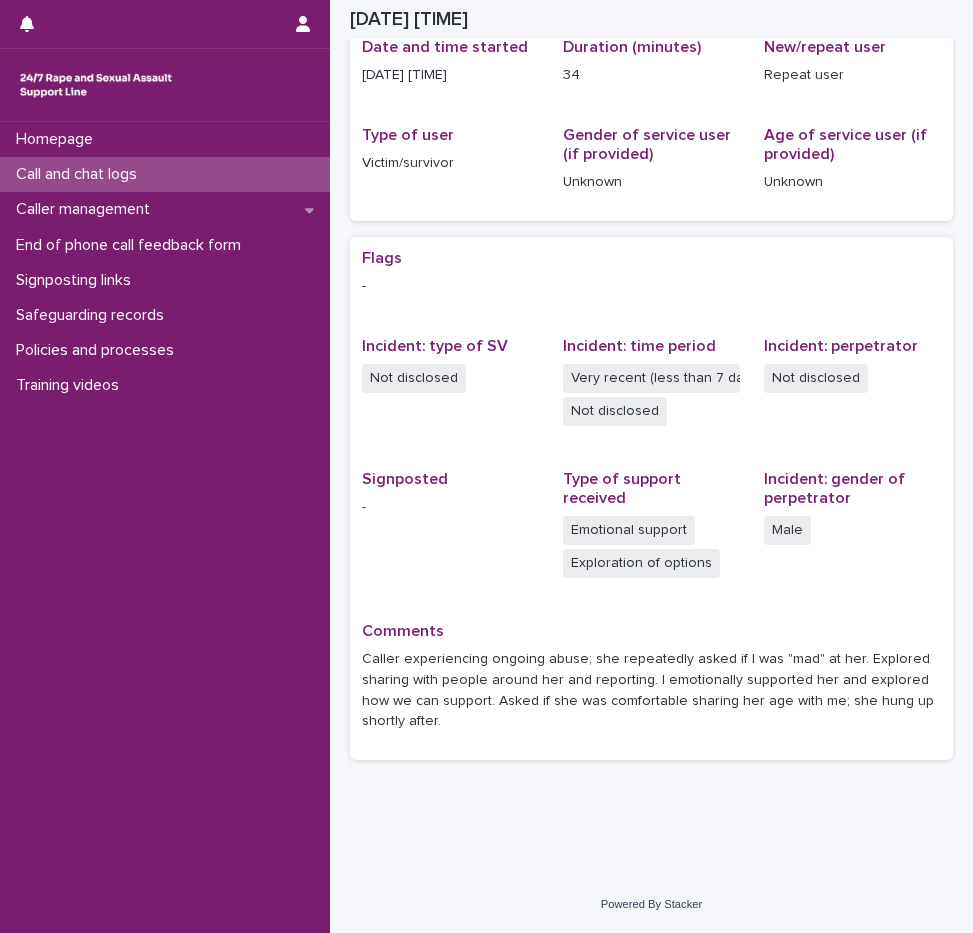 scroll, scrollTop: 217, scrollLeft: 0, axis: vertical 